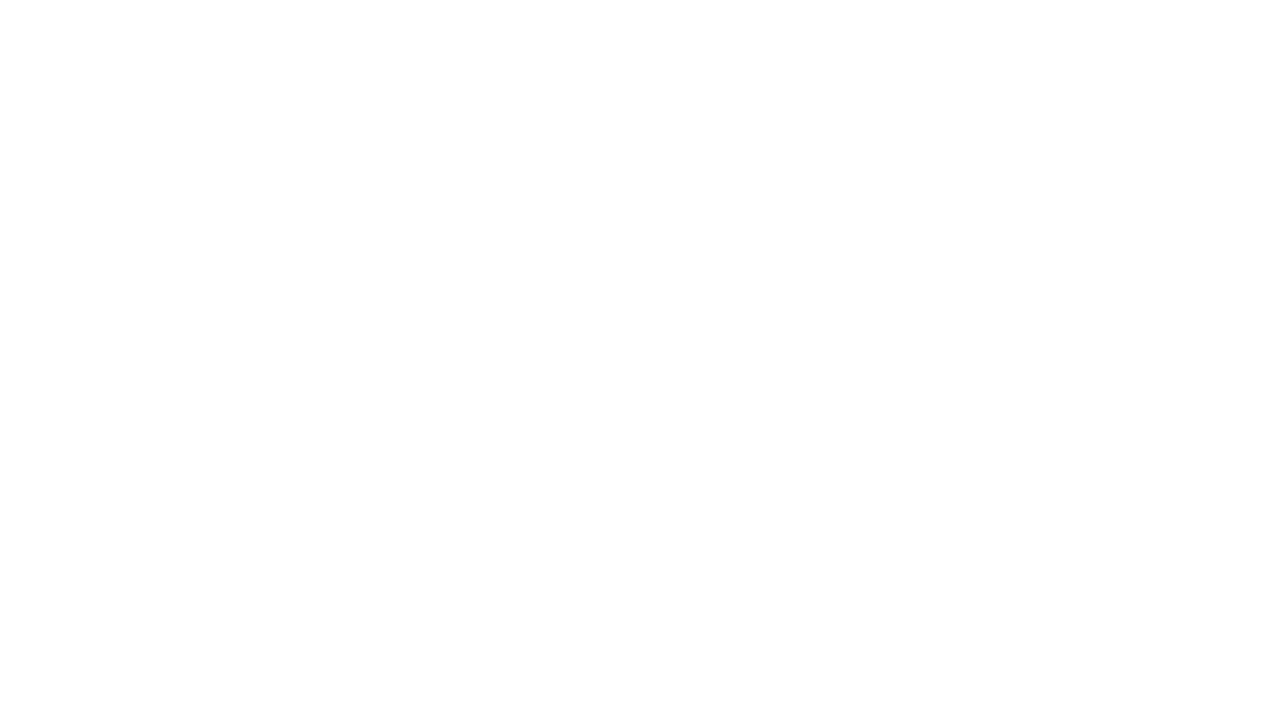 scroll, scrollTop: 0, scrollLeft: 0, axis: both 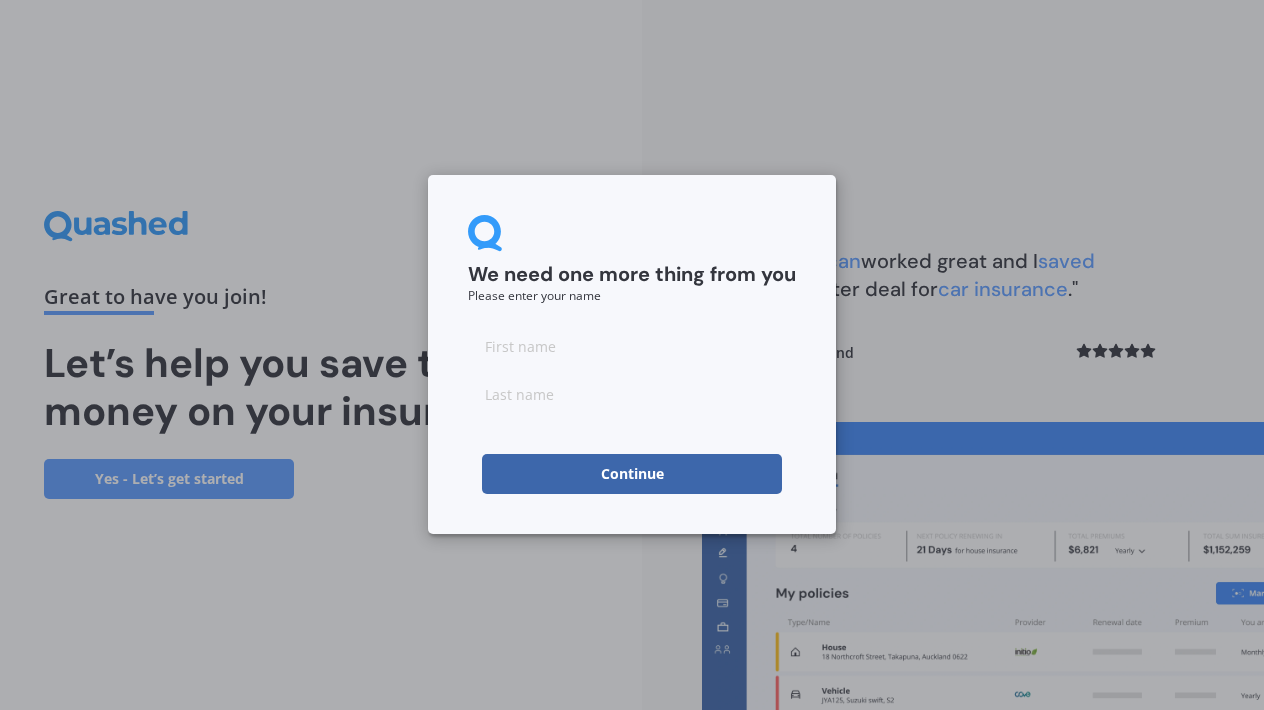 click on "Continue" at bounding box center [632, 474] 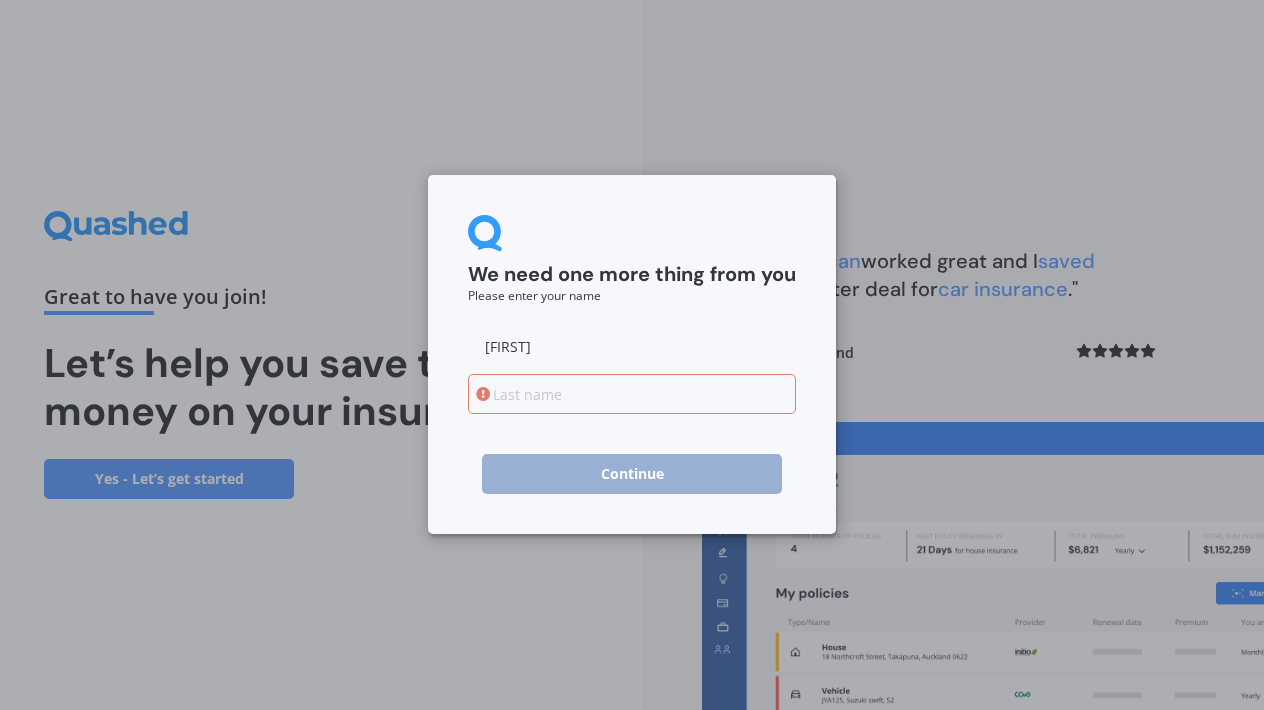 type on "[FIRST]" 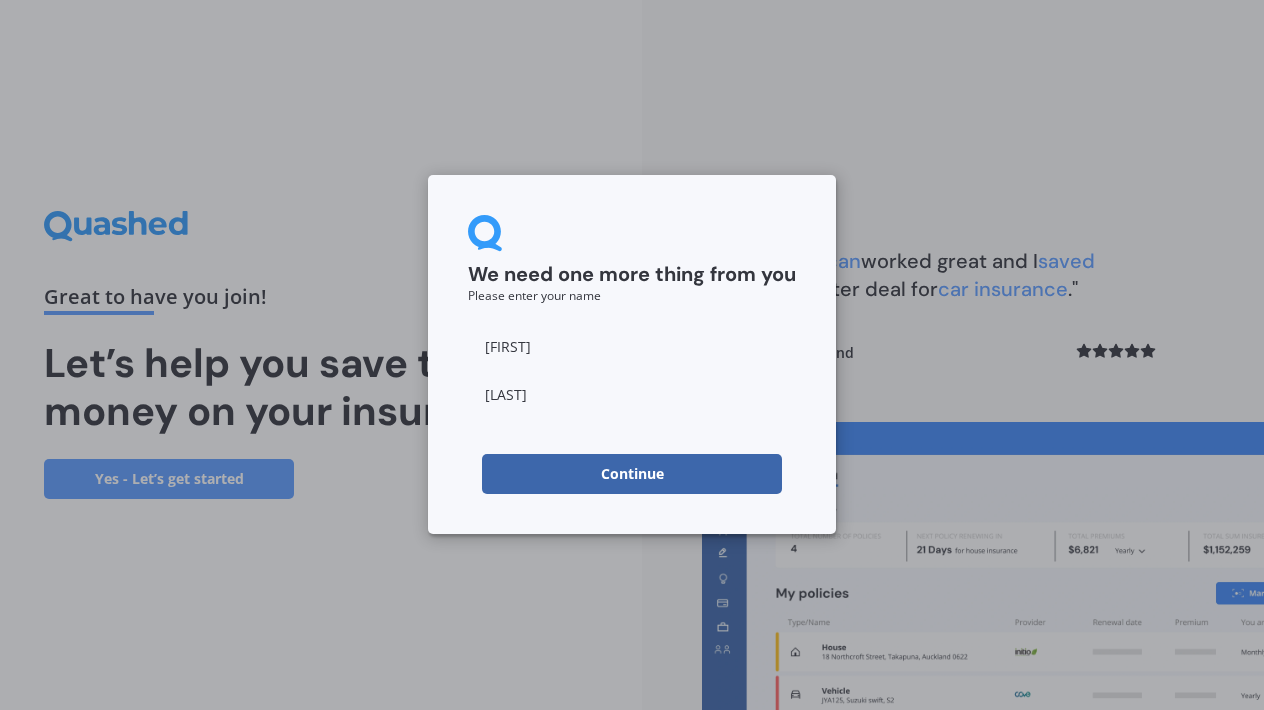 click on "[LAST]" at bounding box center (632, 394) 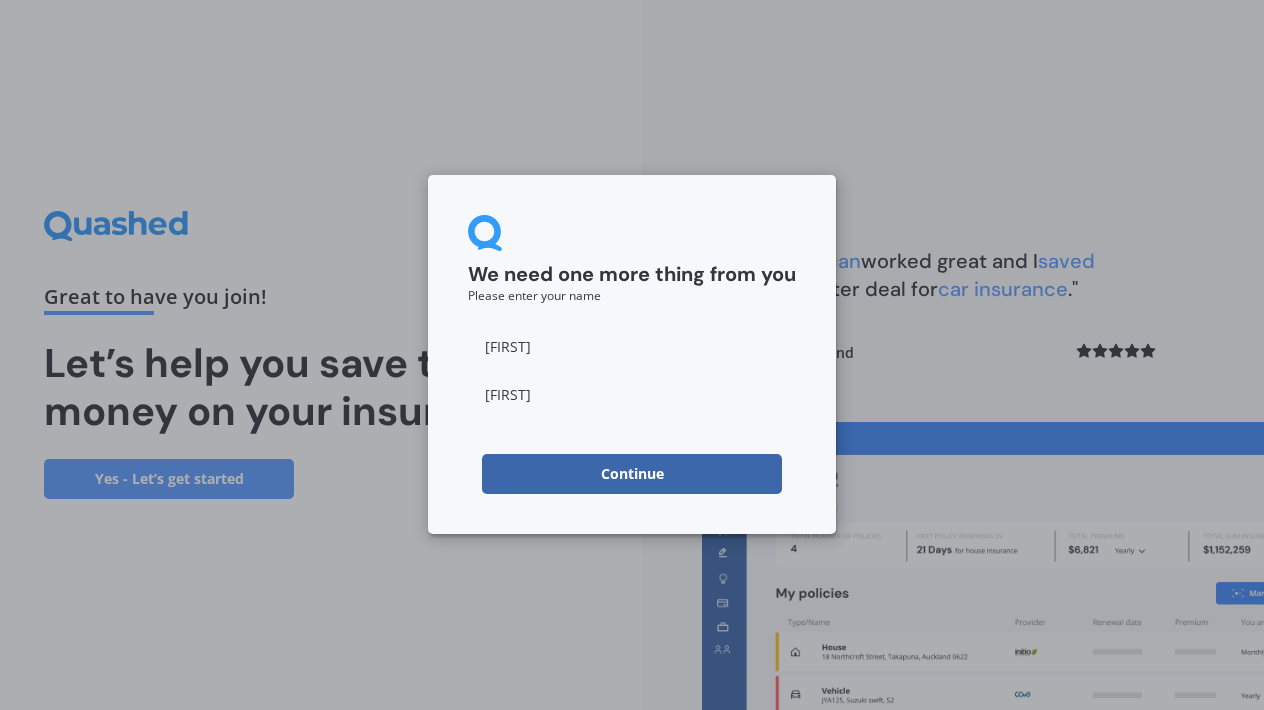 type on "[FIRST]" 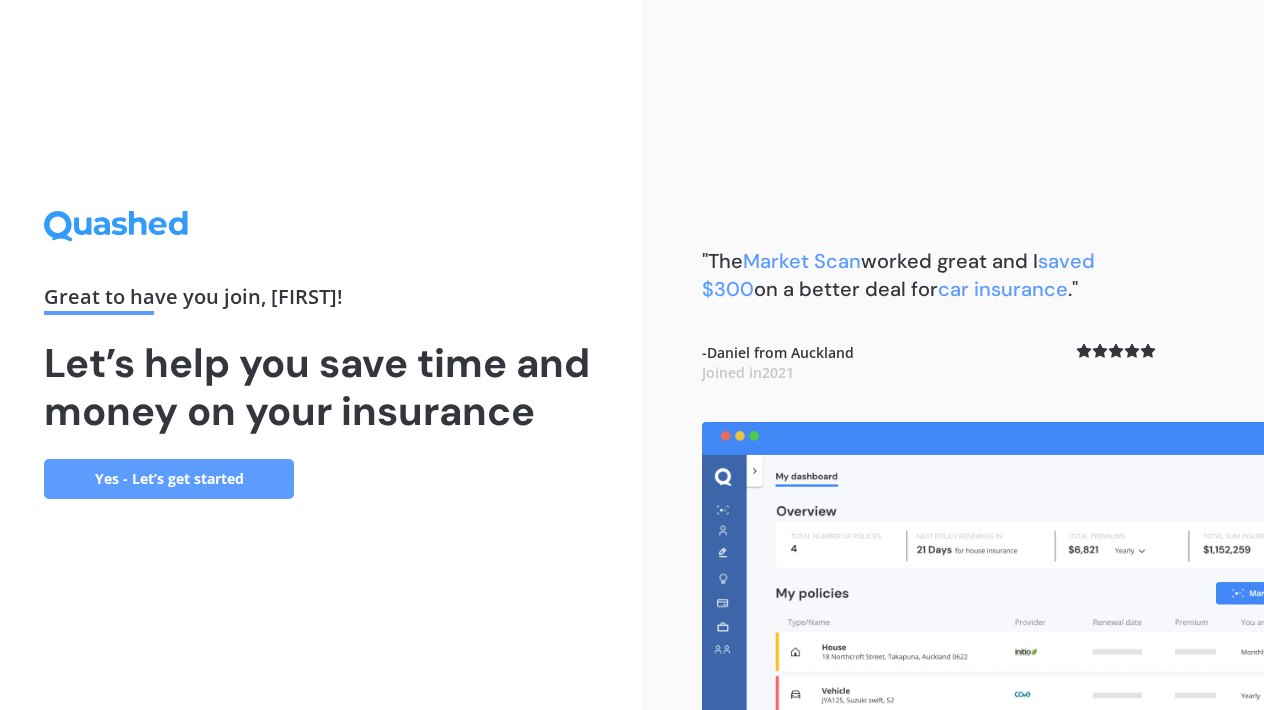 click on "Yes - Let’s get started" at bounding box center [169, 479] 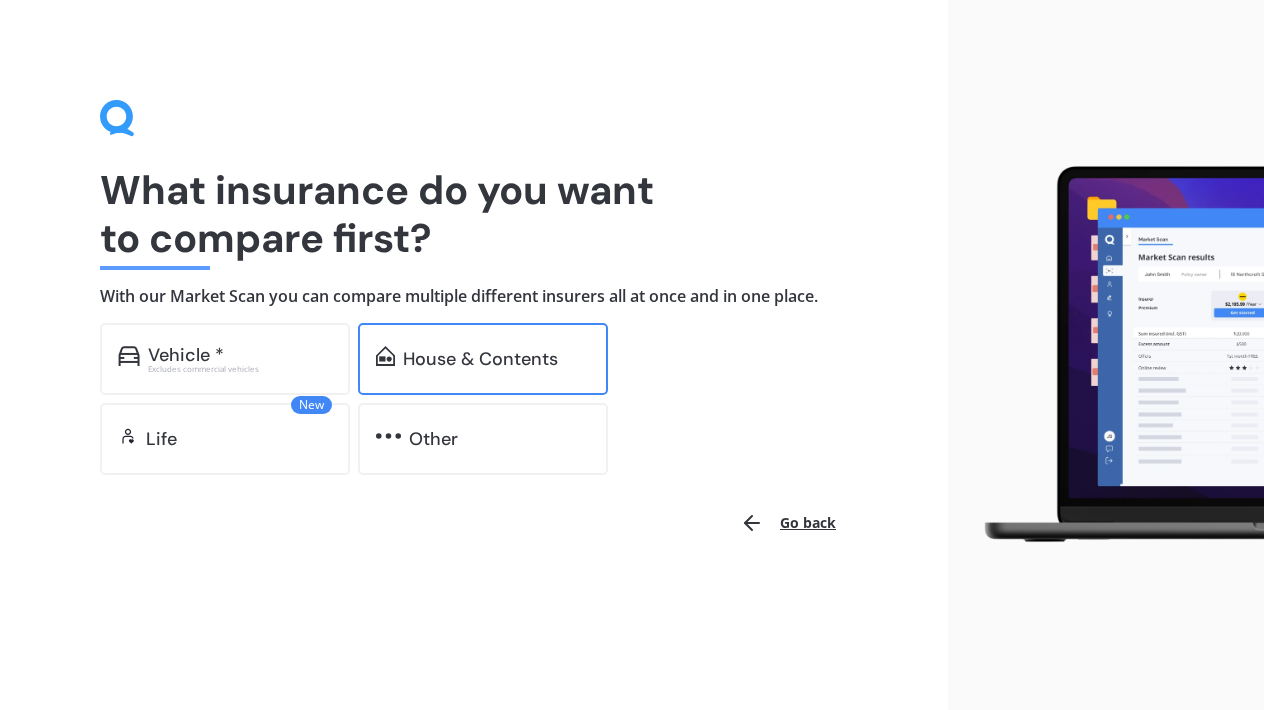 click on "House & Contents" at bounding box center [186, 355] 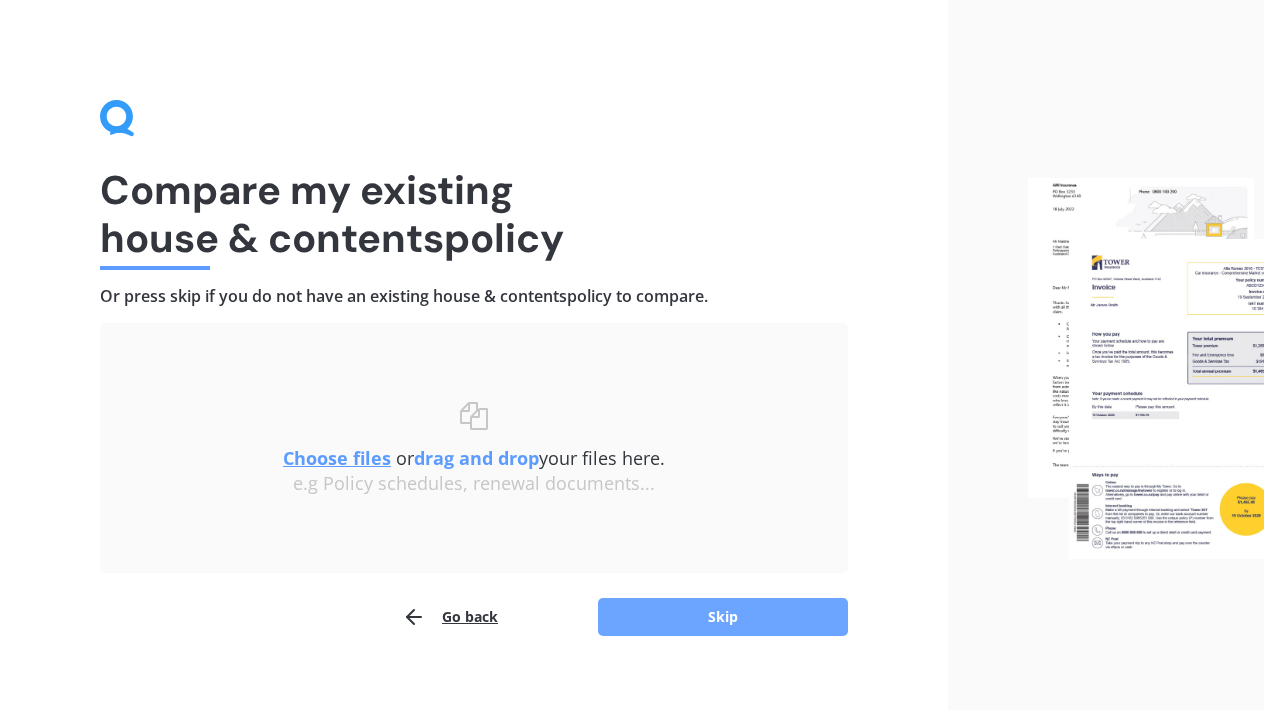 click on "Skip" at bounding box center [723, 617] 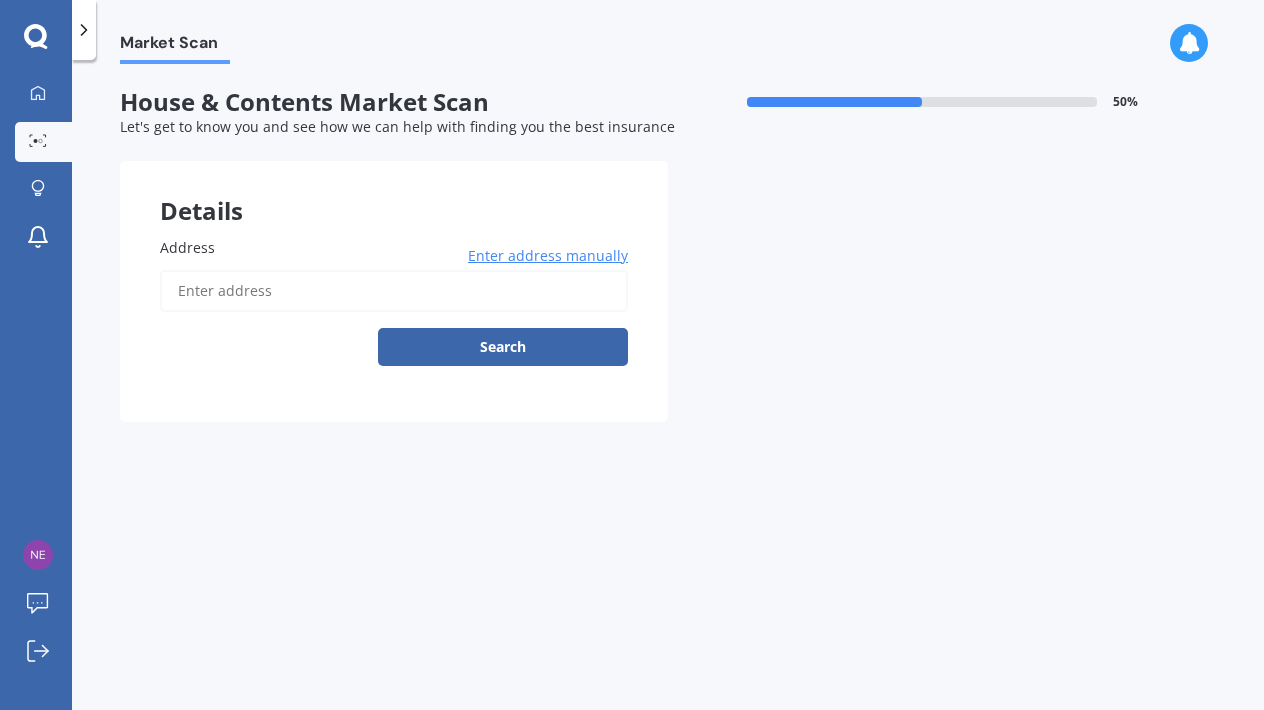 click on "Address" at bounding box center (394, 291) 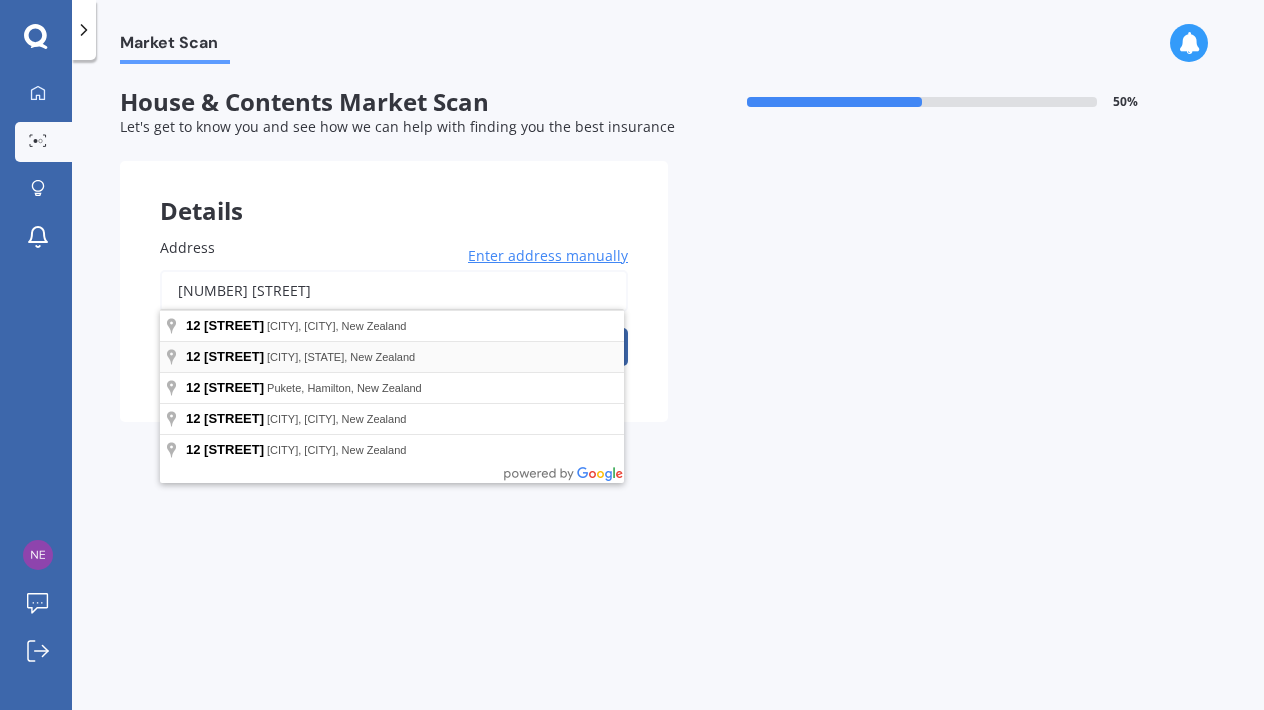 type on "[NUMBER] [STREET]" 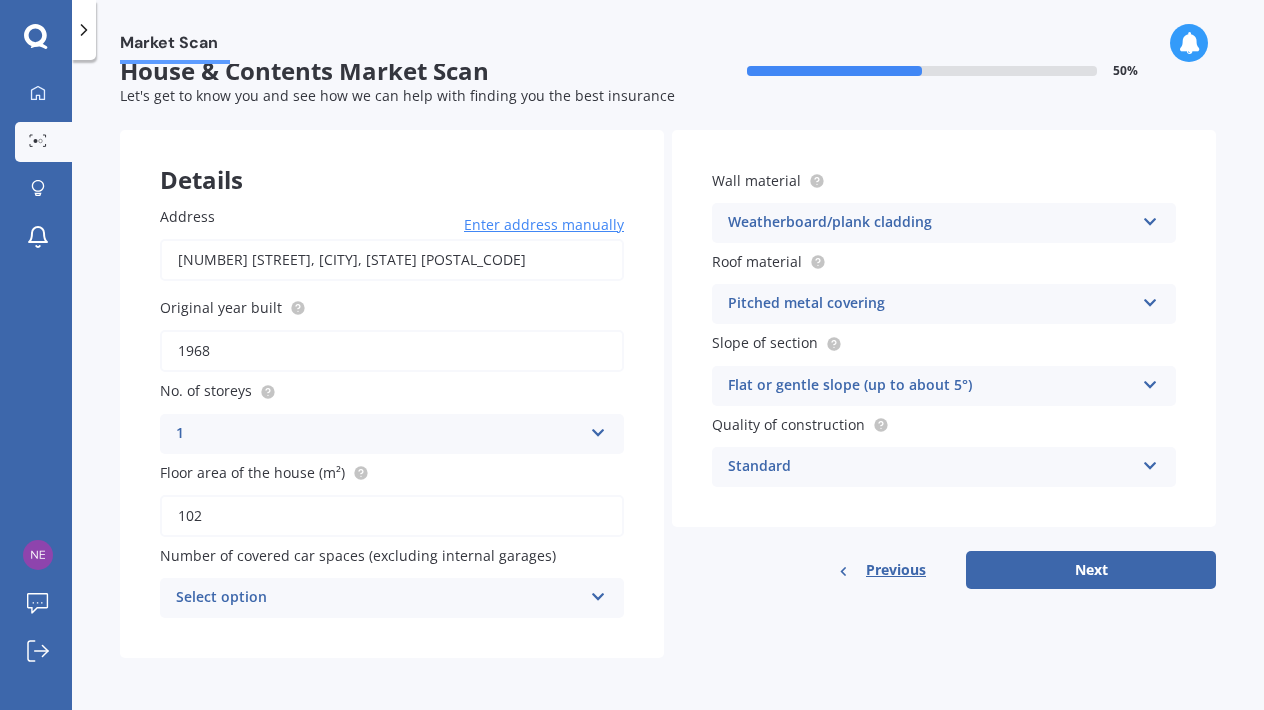 scroll, scrollTop: 26, scrollLeft: 0, axis: vertical 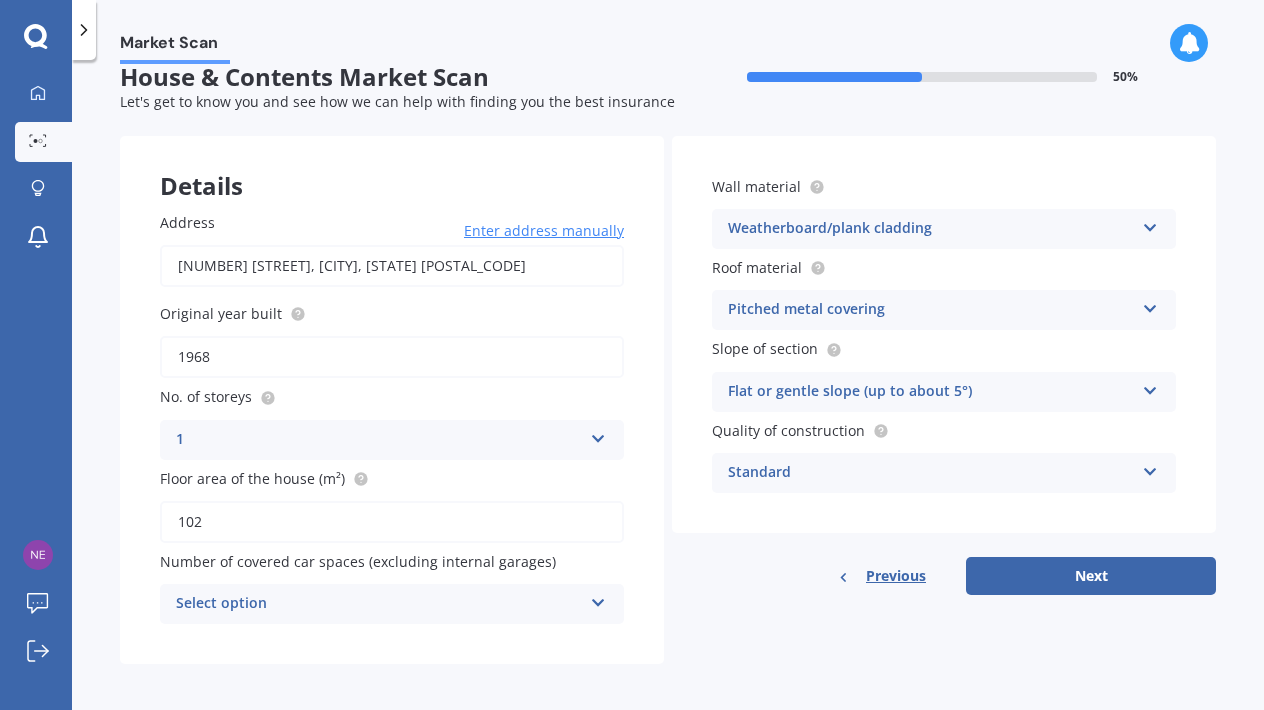 click on "Select option" at bounding box center [379, 604] 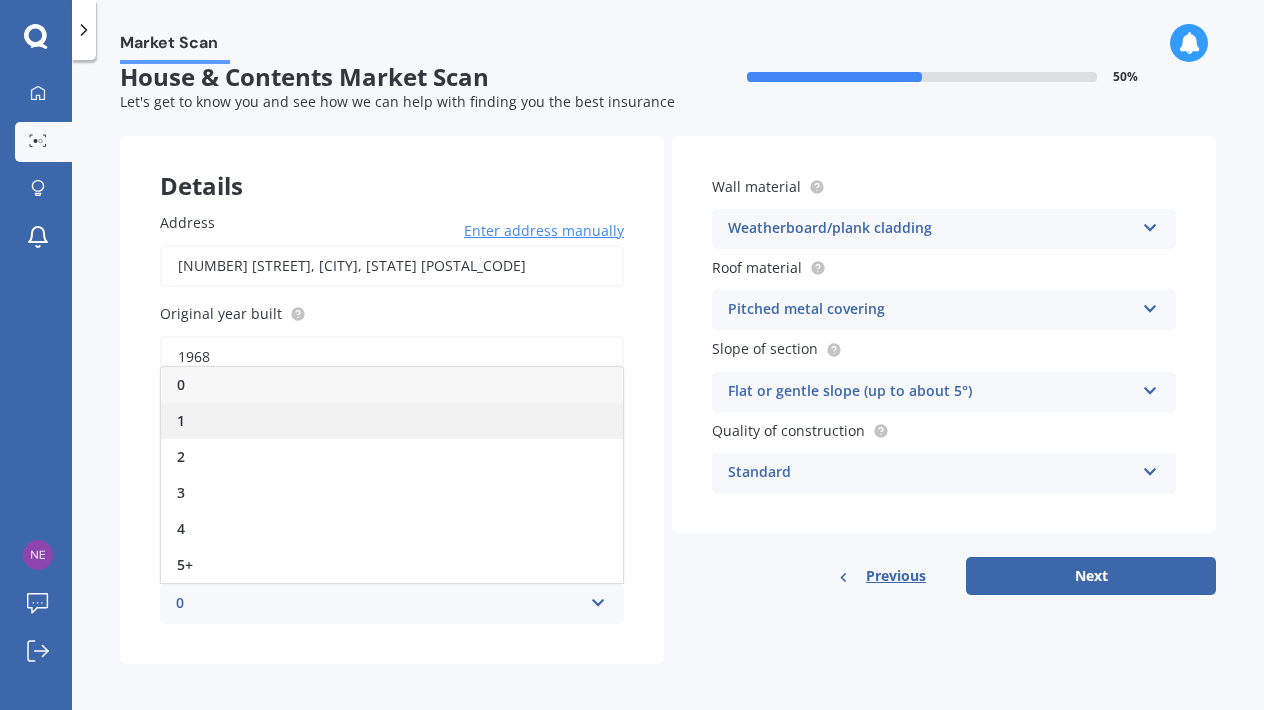 click on "1" at bounding box center (392, 421) 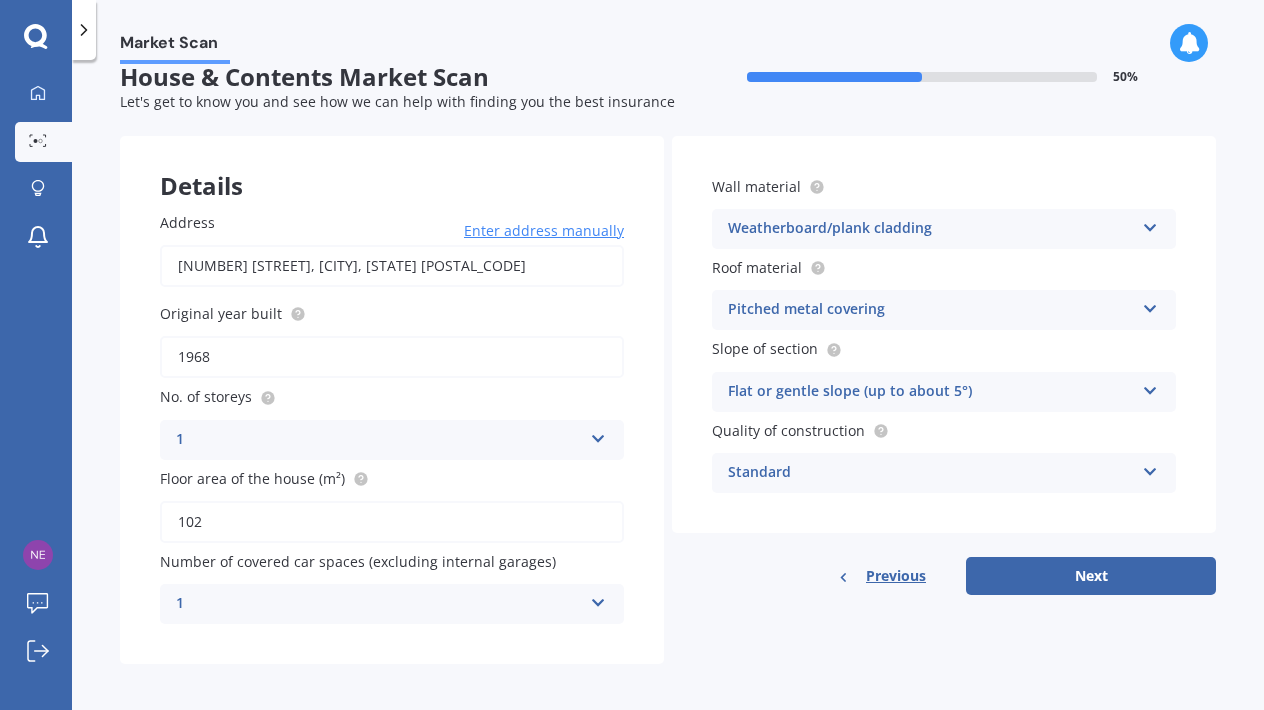 click on "Flat or gentle slope (up to about 5°)" at bounding box center [379, 440] 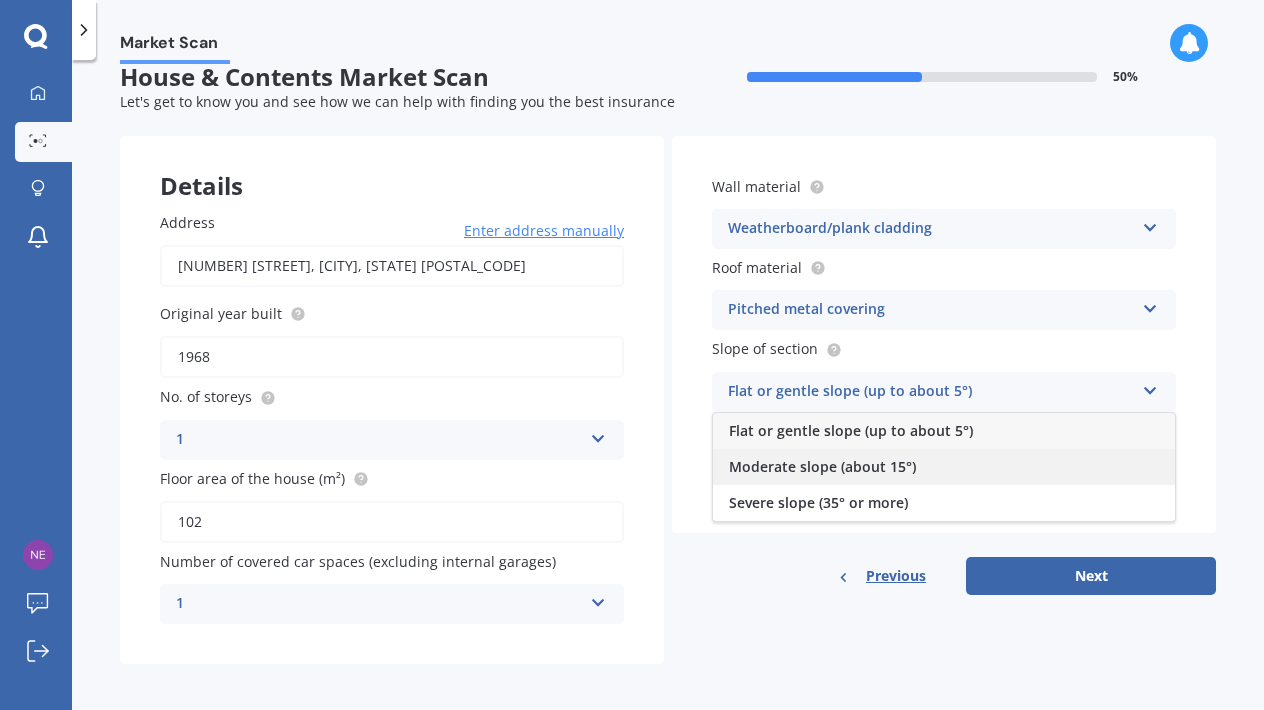 click on "Moderate slope (about 15°)" at bounding box center (851, 430) 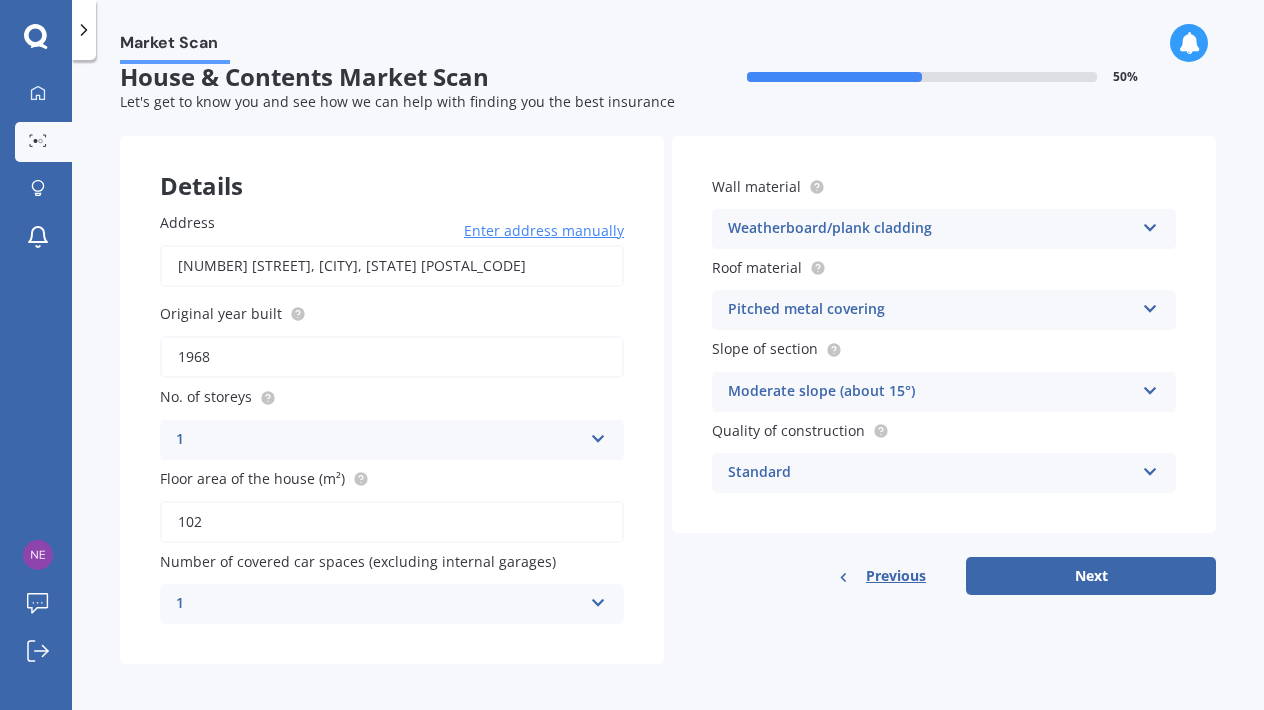 click on "Standard" at bounding box center (379, 440) 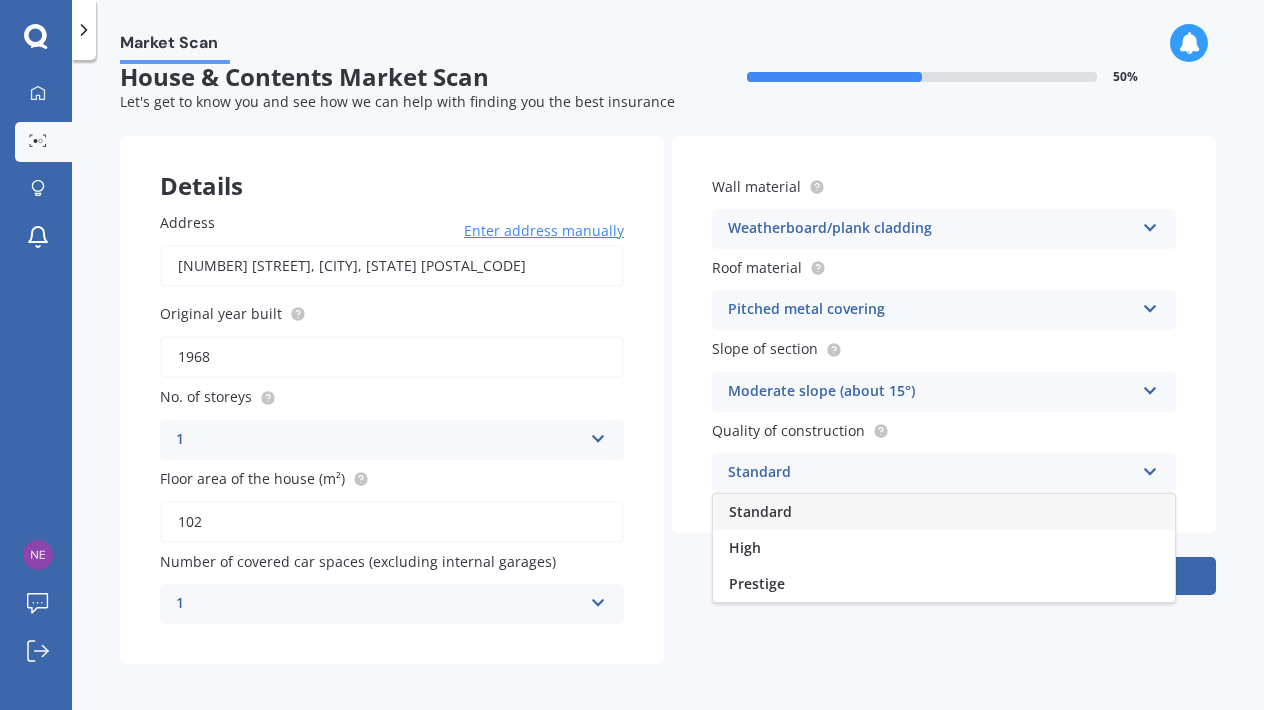 click on "Standard" at bounding box center [944, 512] 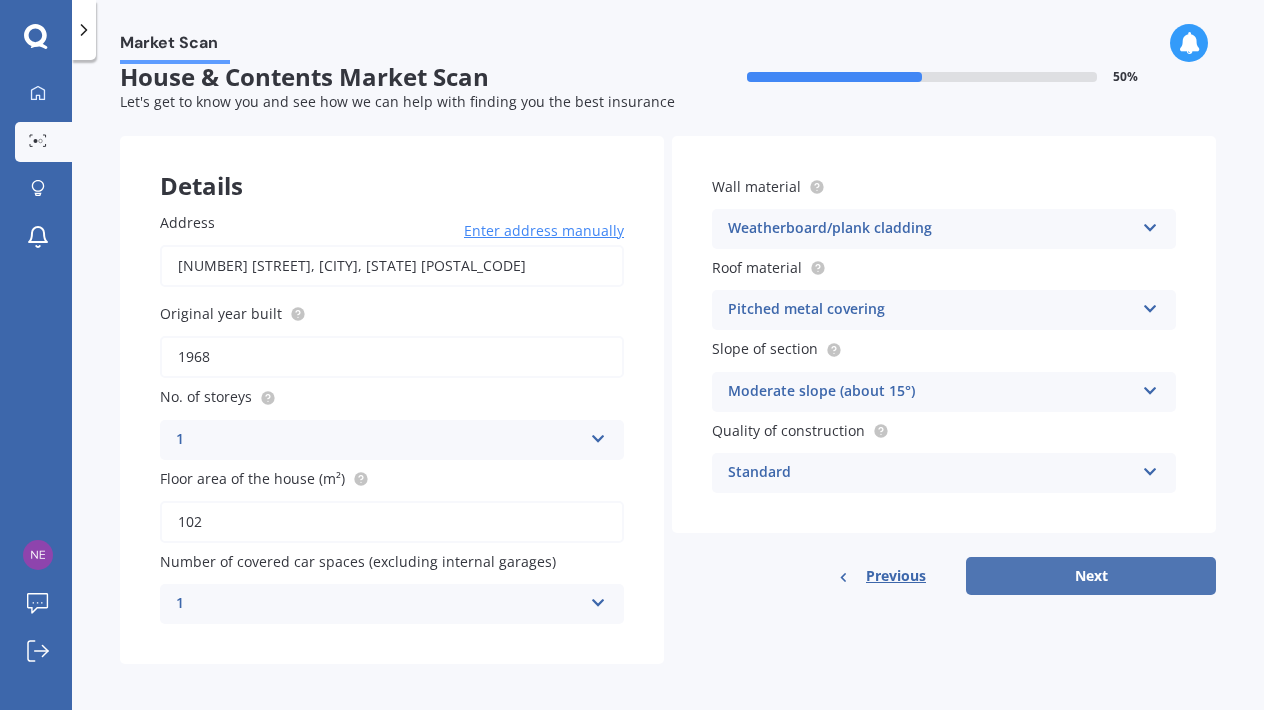 click on "Next" at bounding box center (1091, 576) 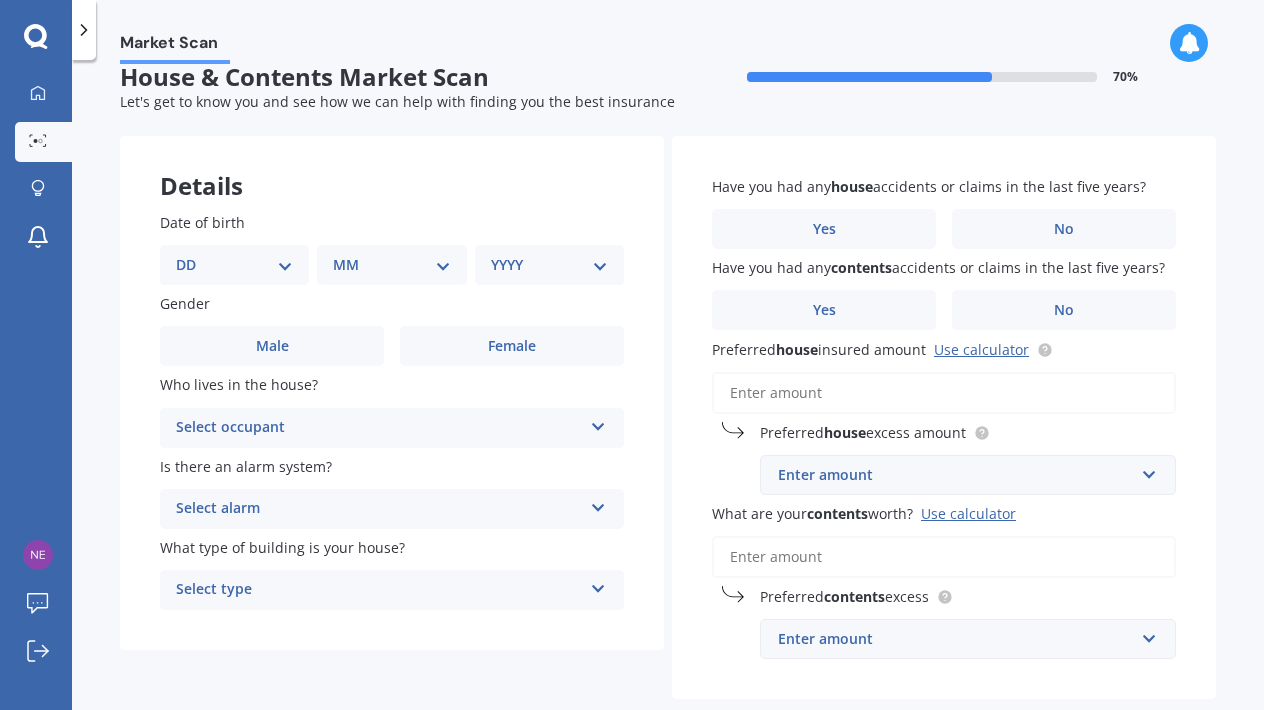 scroll, scrollTop: 0, scrollLeft: 0, axis: both 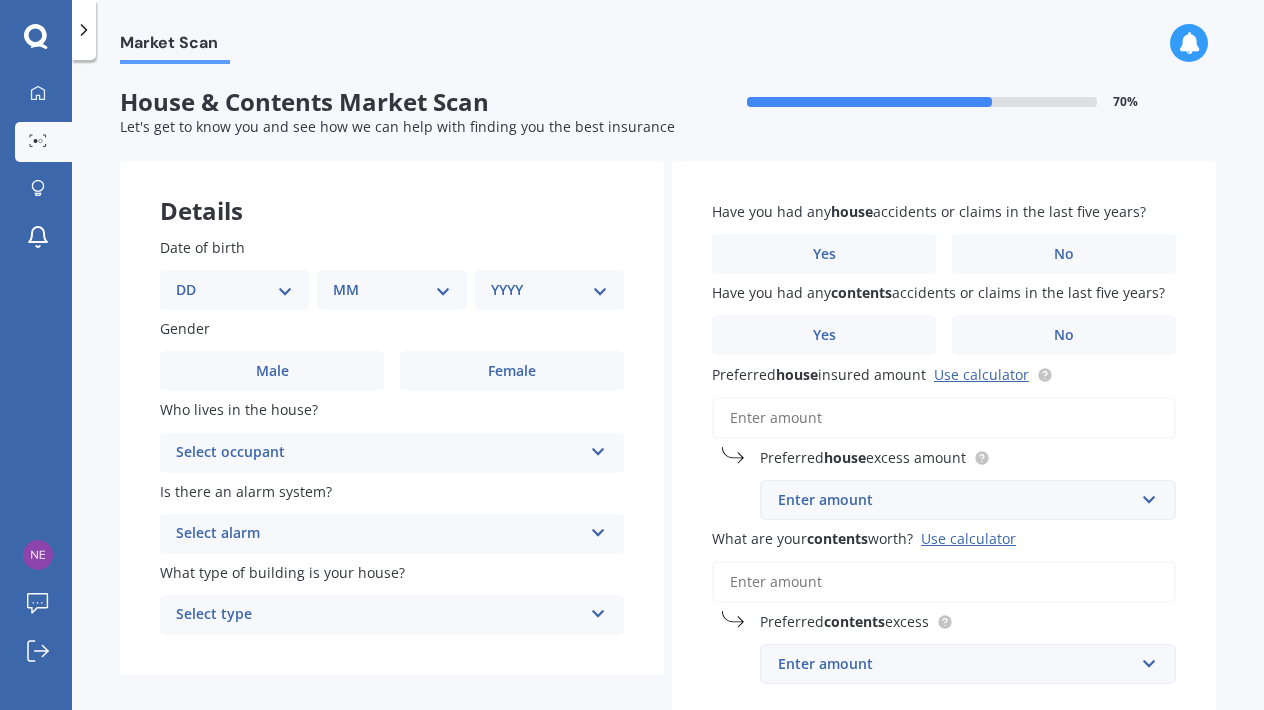 click on "DD 01 02 03 04 05 06 07 08 09 10 11 12 13 14 15 16 17 18 19 20 21 22 23 24 25 26 27 28 29 30 31" at bounding box center [234, 290] 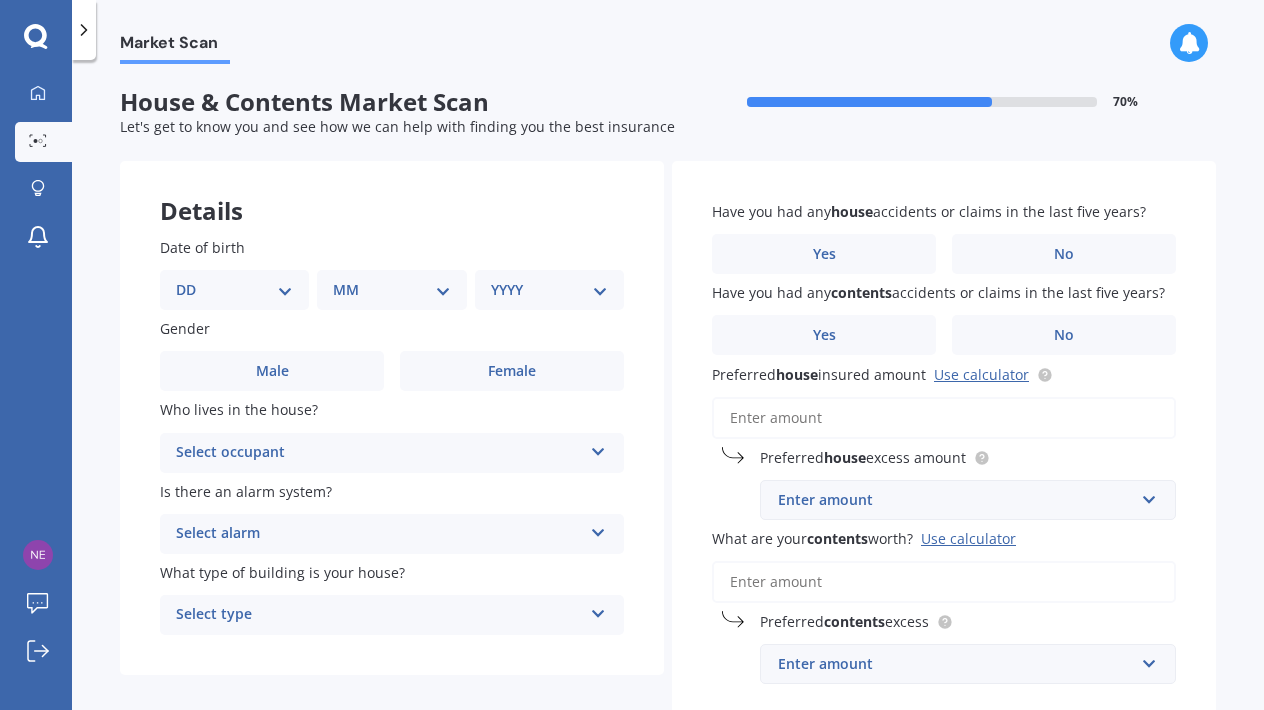 select on "10" 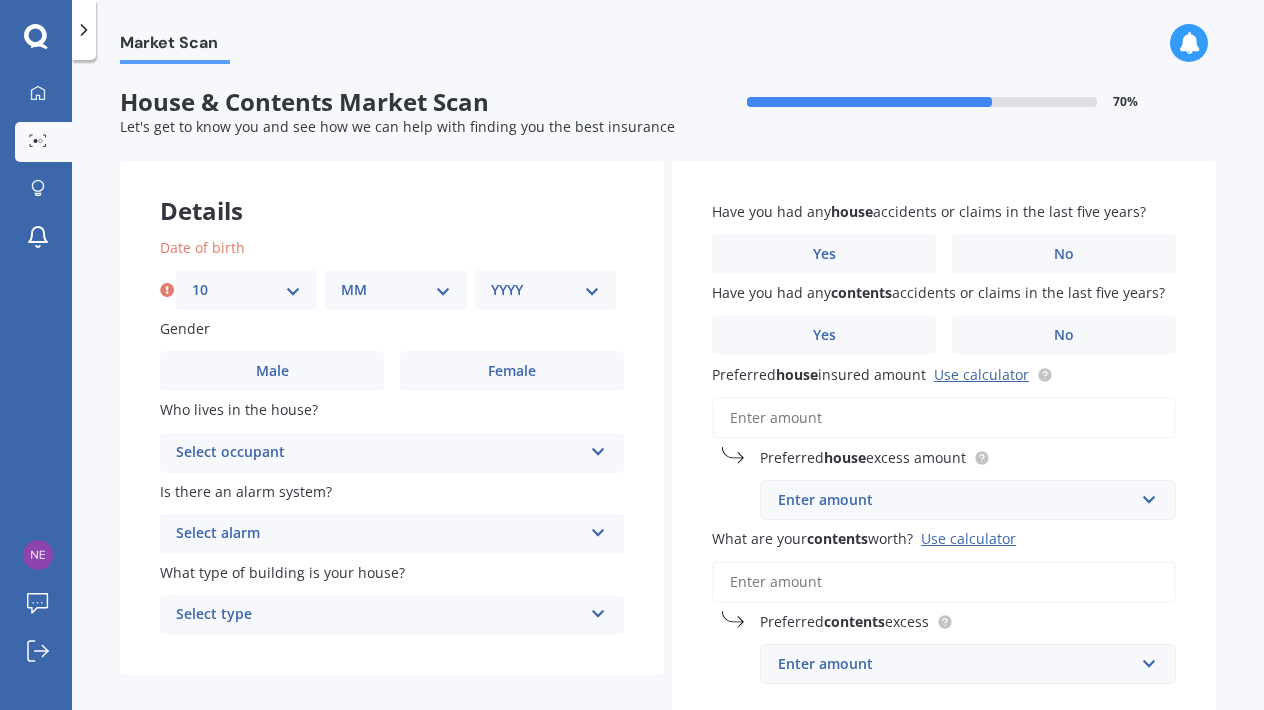 select on "07" 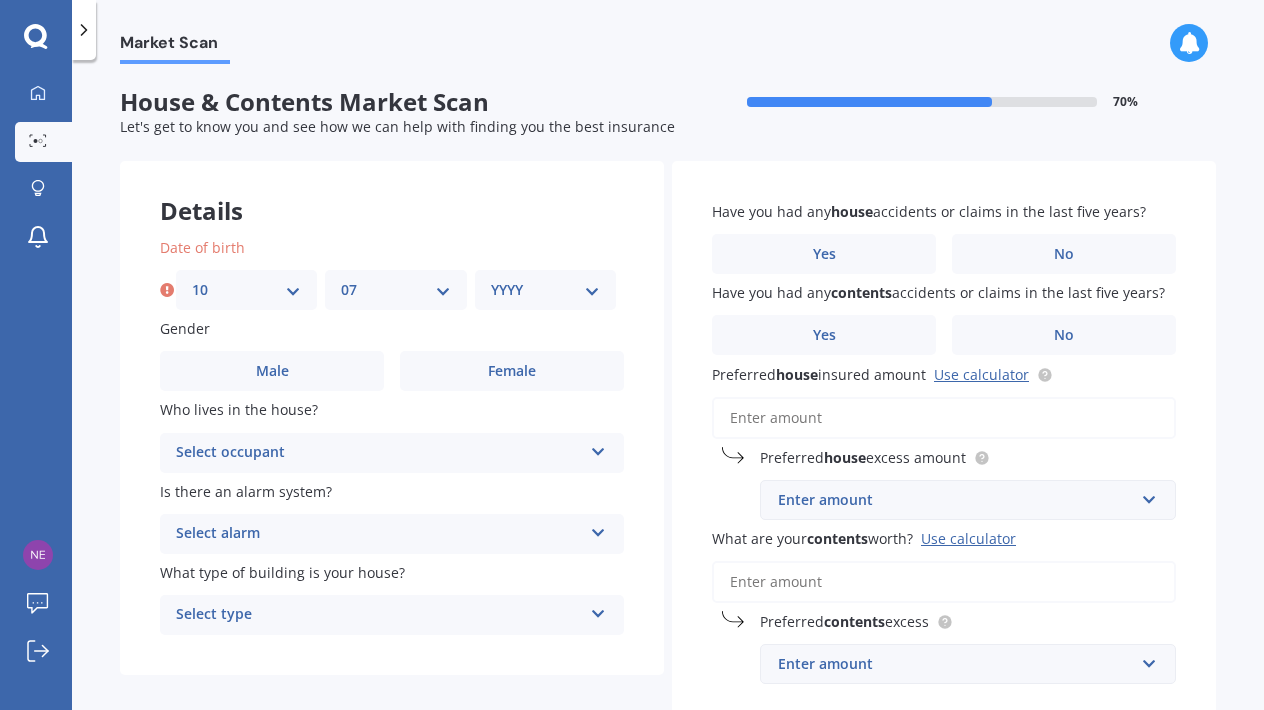 select on "1969" 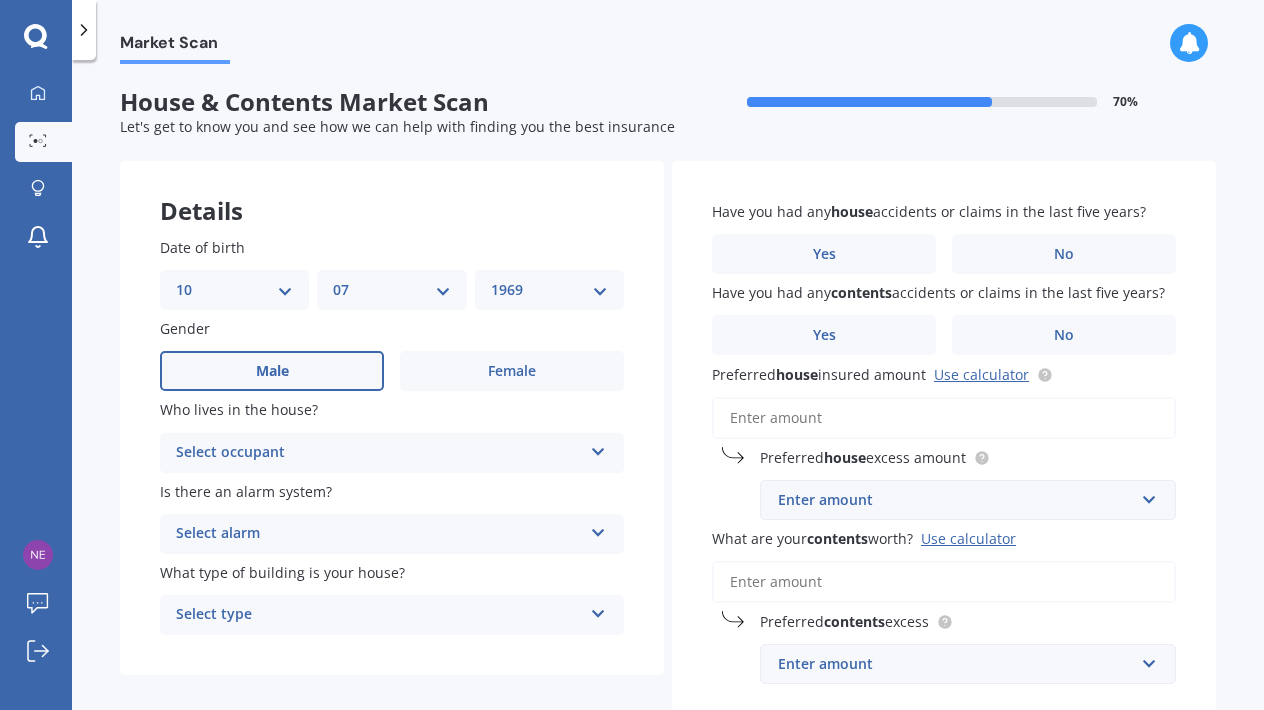click on "Male" at bounding box center [272, 371] 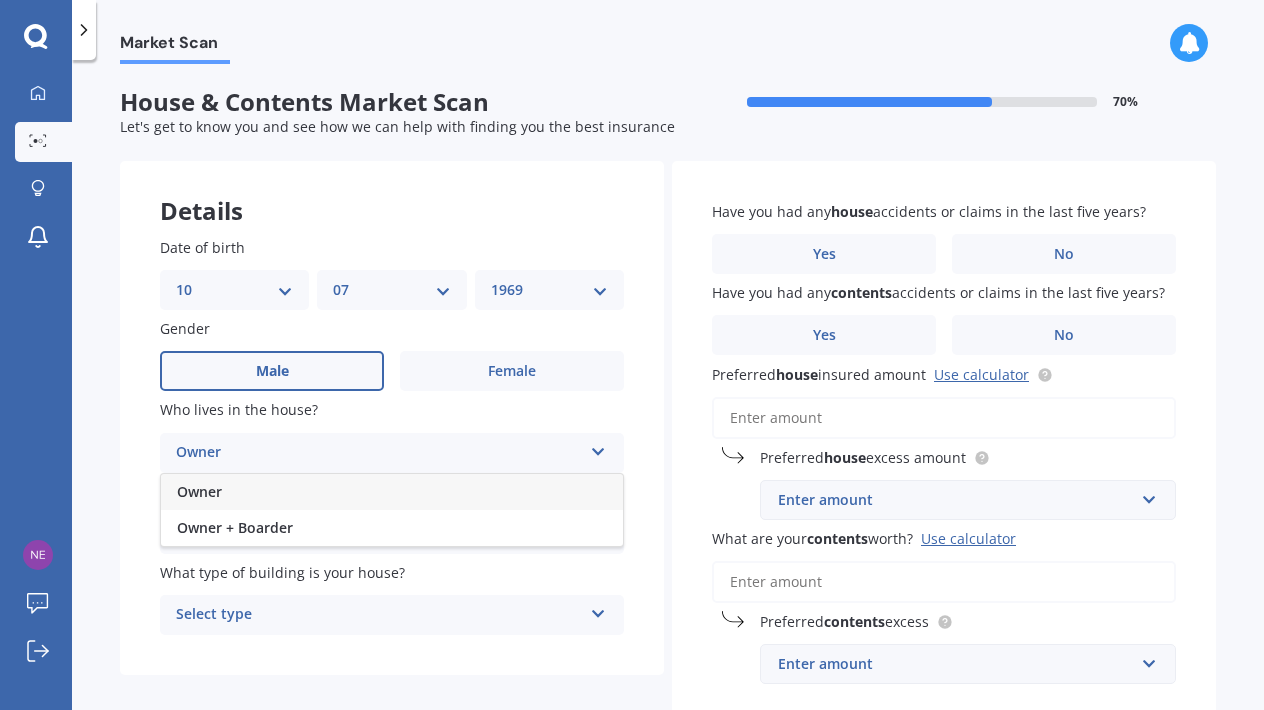 click on "Owner" at bounding box center [392, 492] 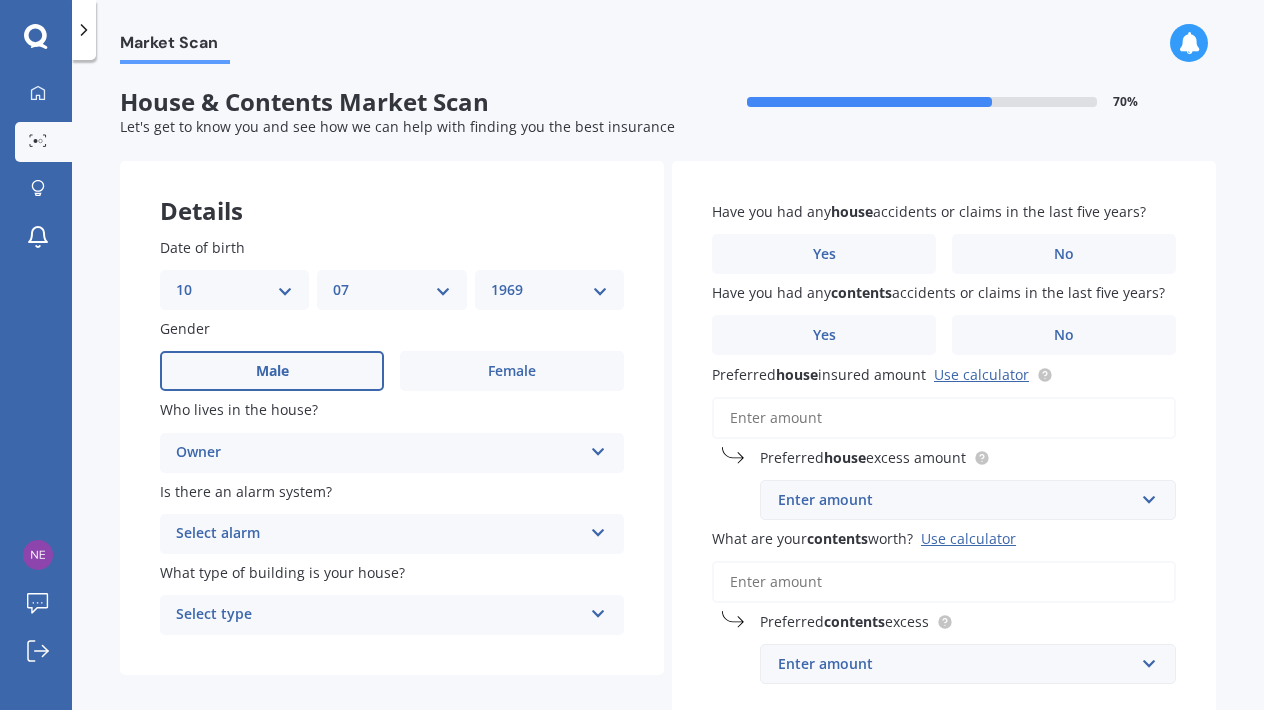 click on "Select alarm Yes, monitored Yes, not monitored No" at bounding box center (392, 453) 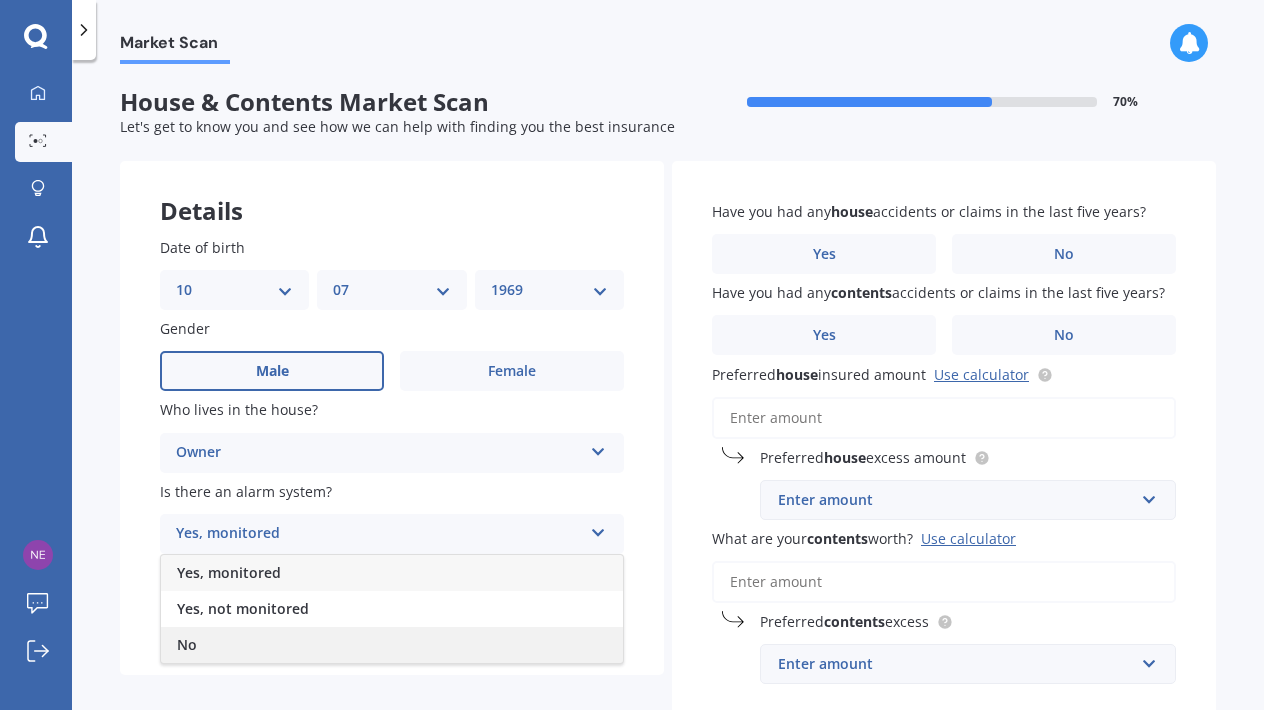 click on "No" at bounding box center [392, 645] 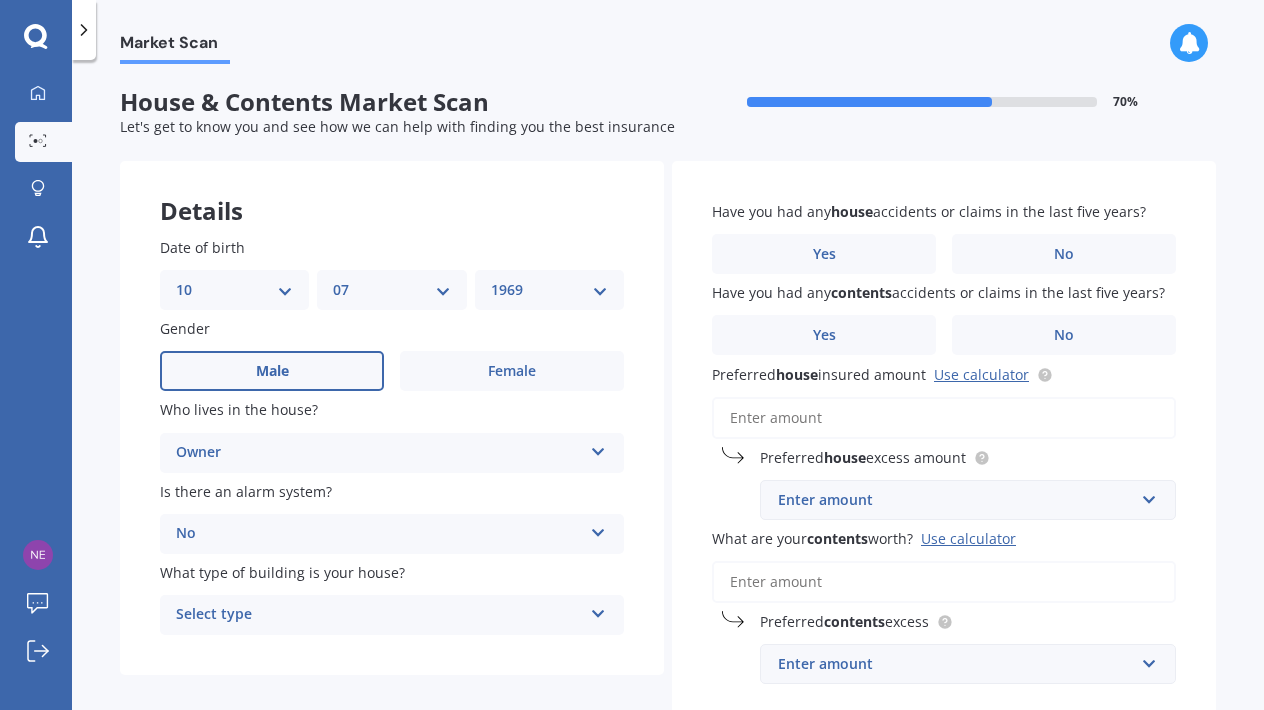 click on "Select type" at bounding box center [379, 615] 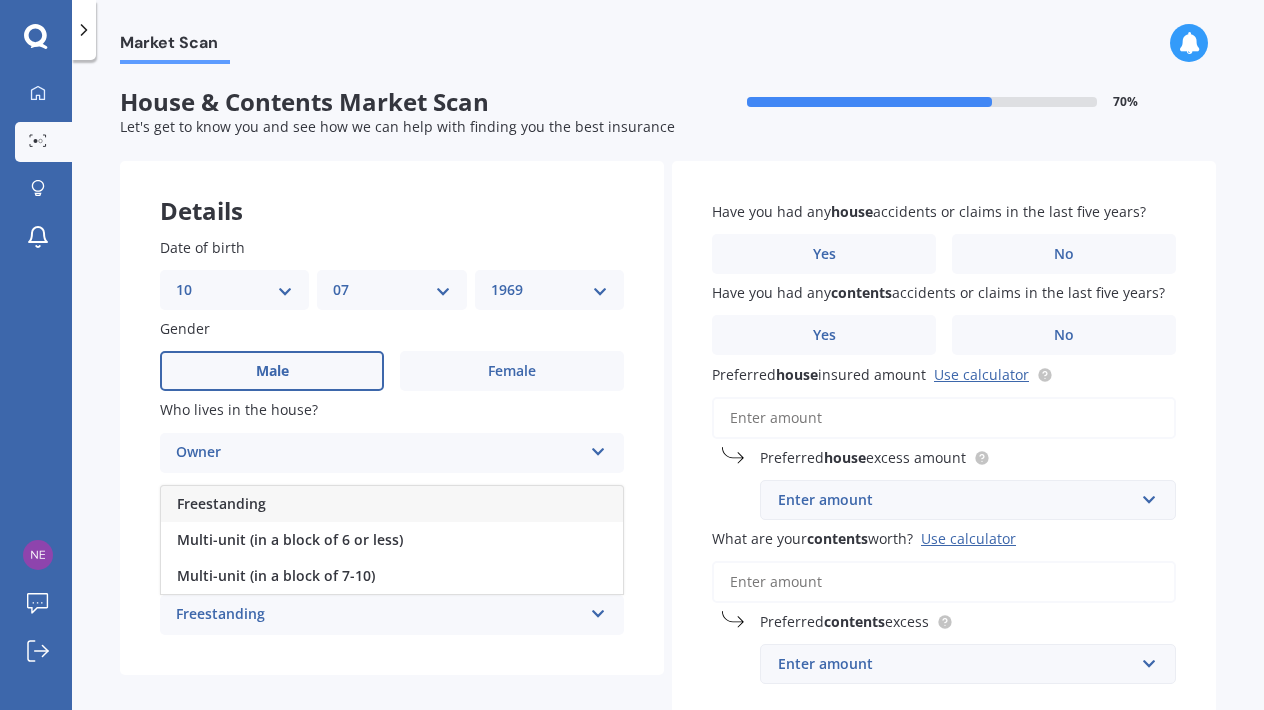 click on "Freestanding" at bounding box center [392, 504] 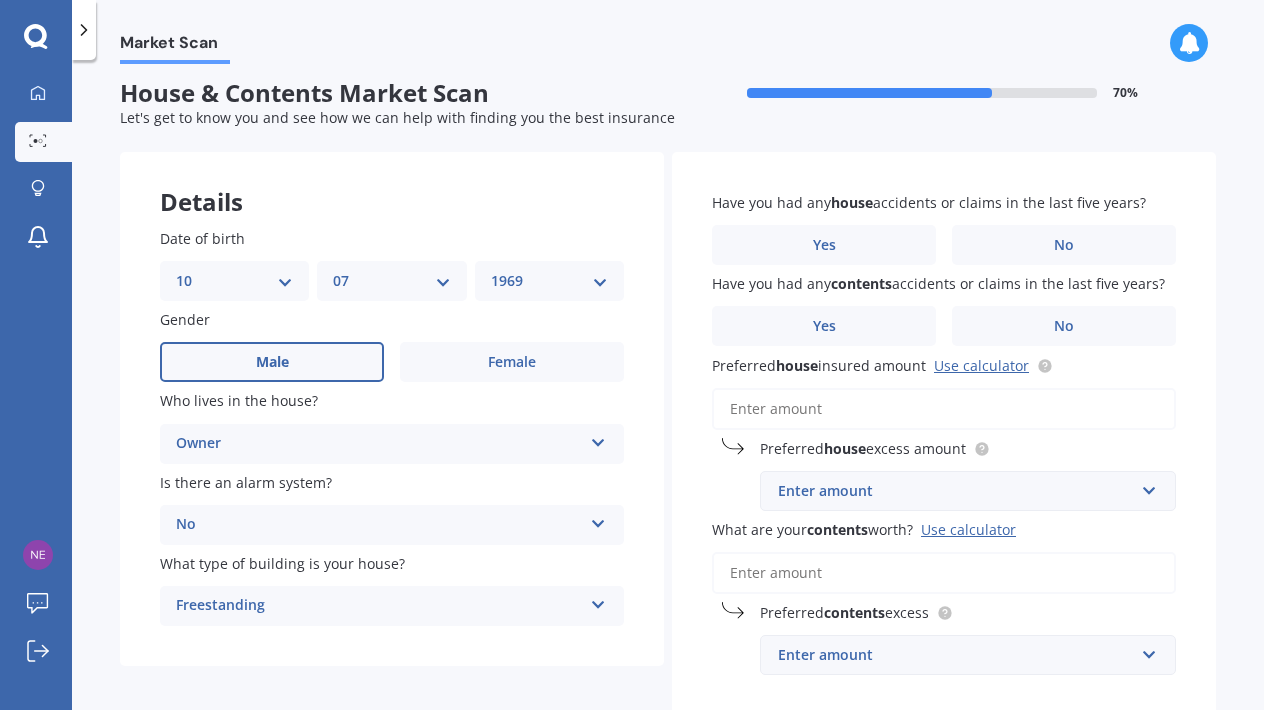 scroll, scrollTop: 0, scrollLeft: 0, axis: both 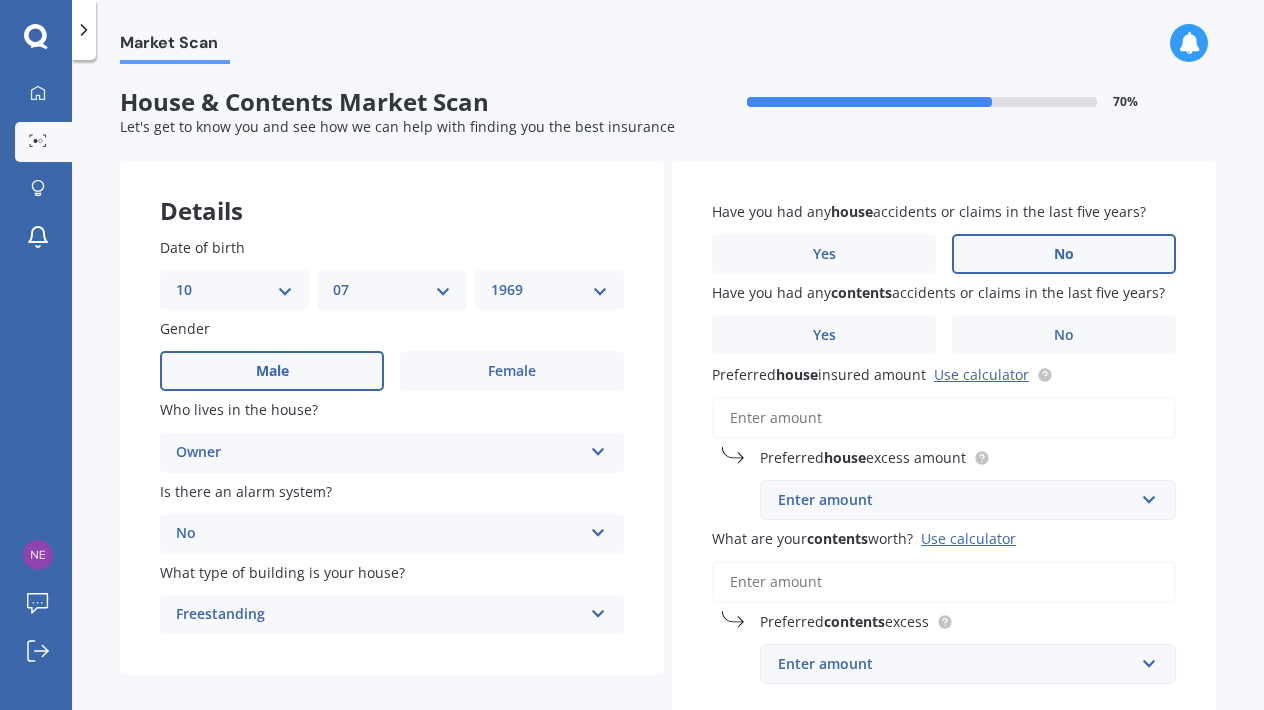 click on "No" at bounding box center (512, 371) 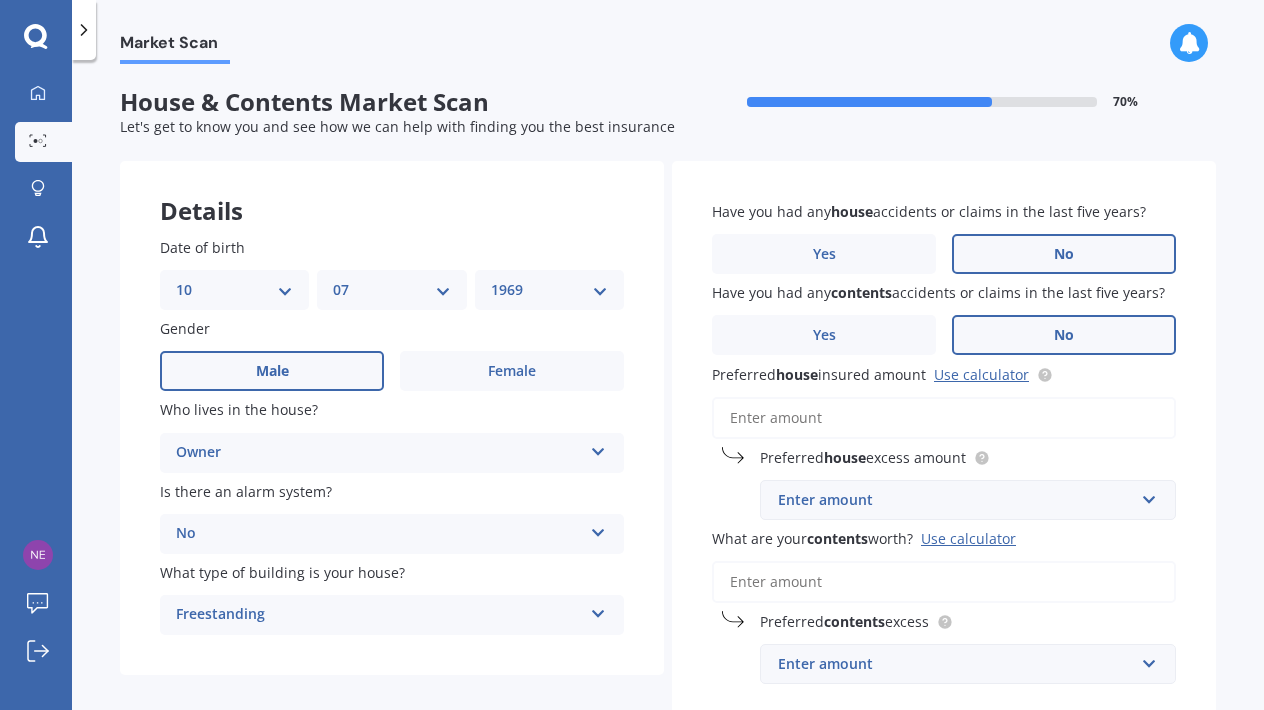 click on "No" at bounding box center [512, 371] 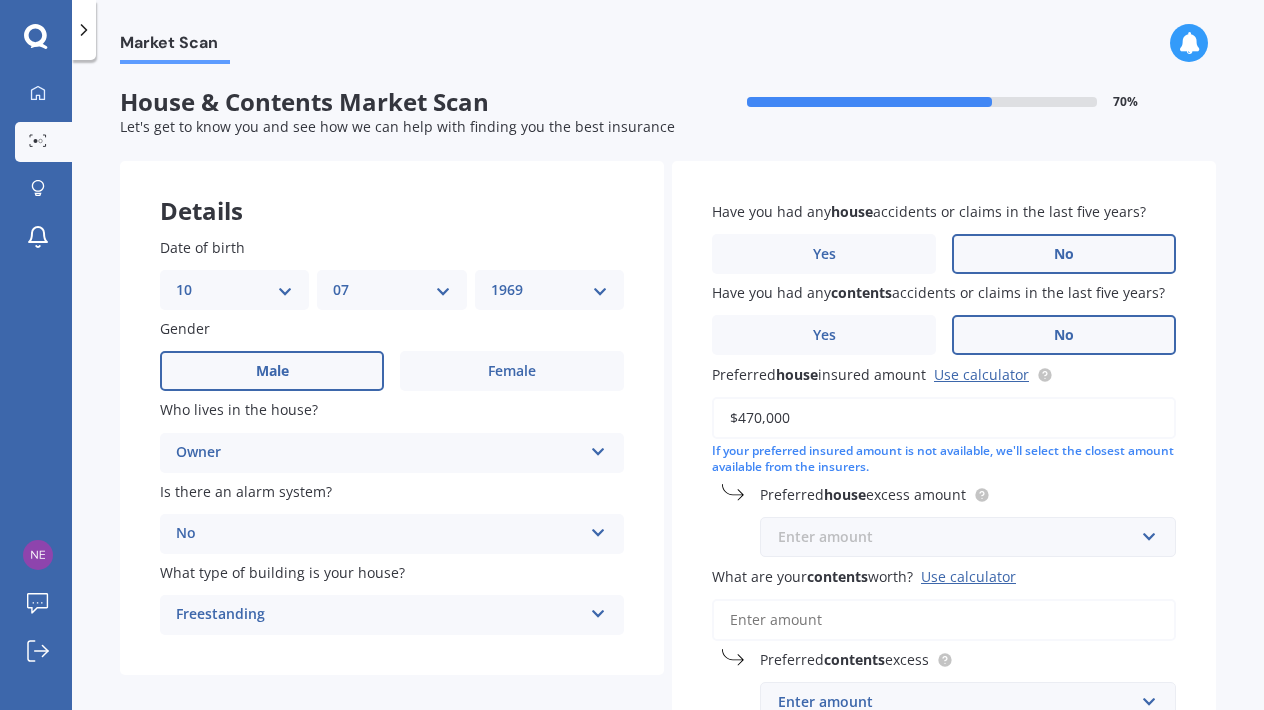 click at bounding box center [961, 537] 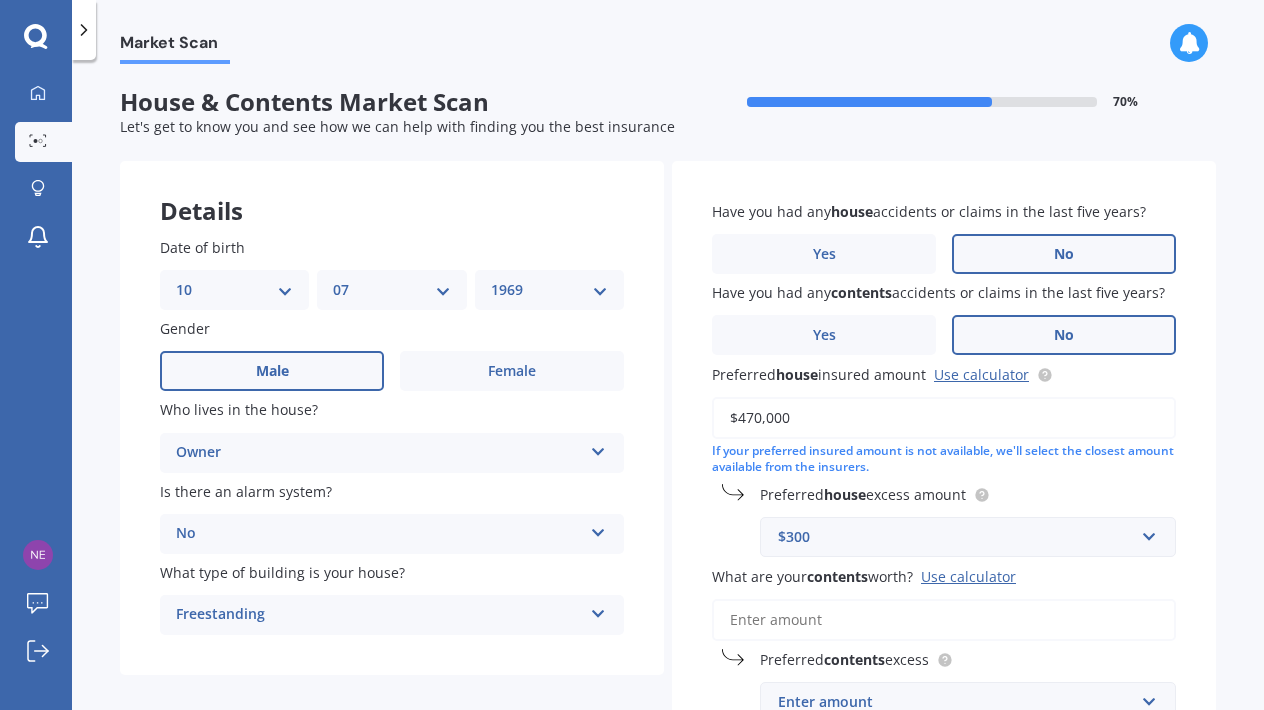 click on "$470,000" at bounding box center [944, 418] 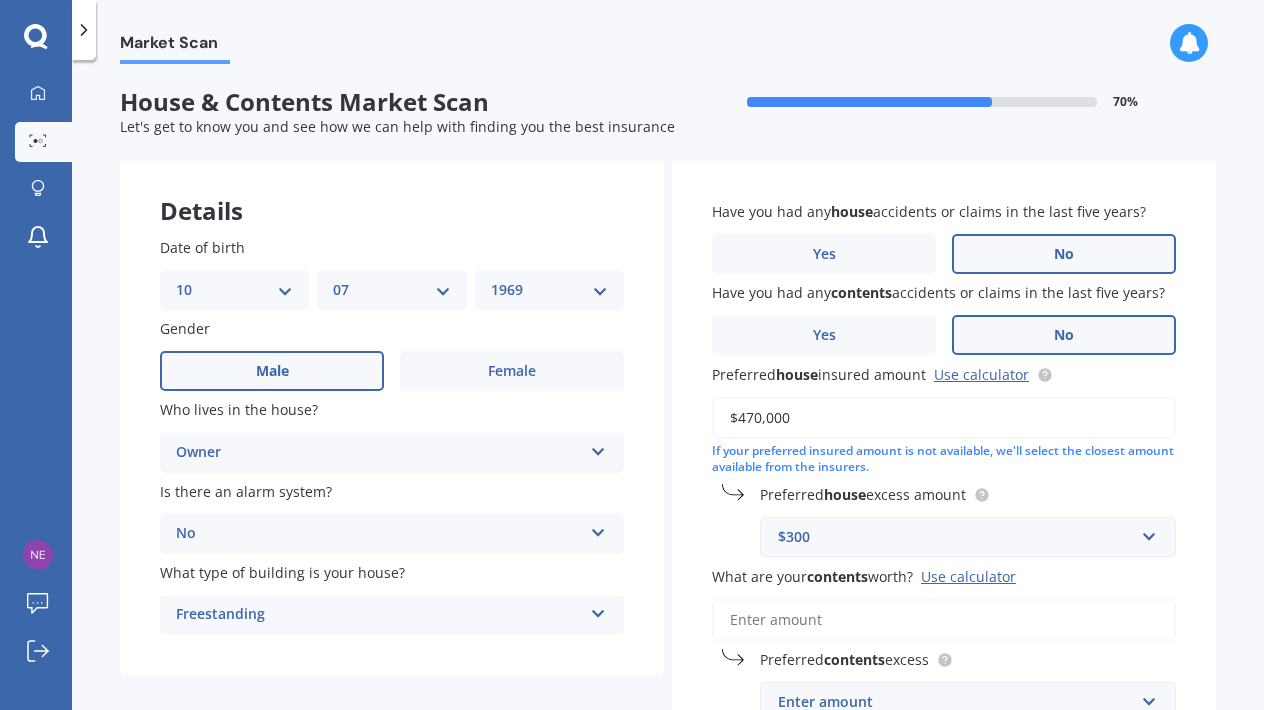 click on "$470,000" at bounding box center (944, 418) 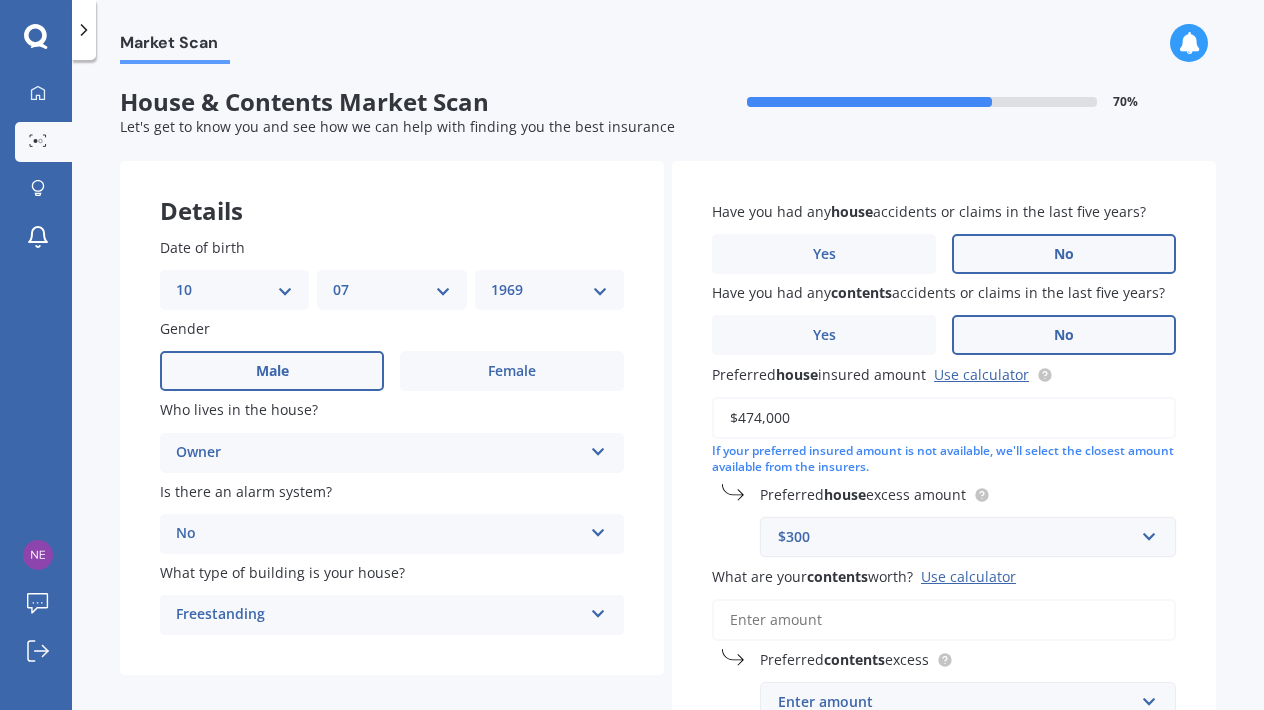 type on "$474,000" 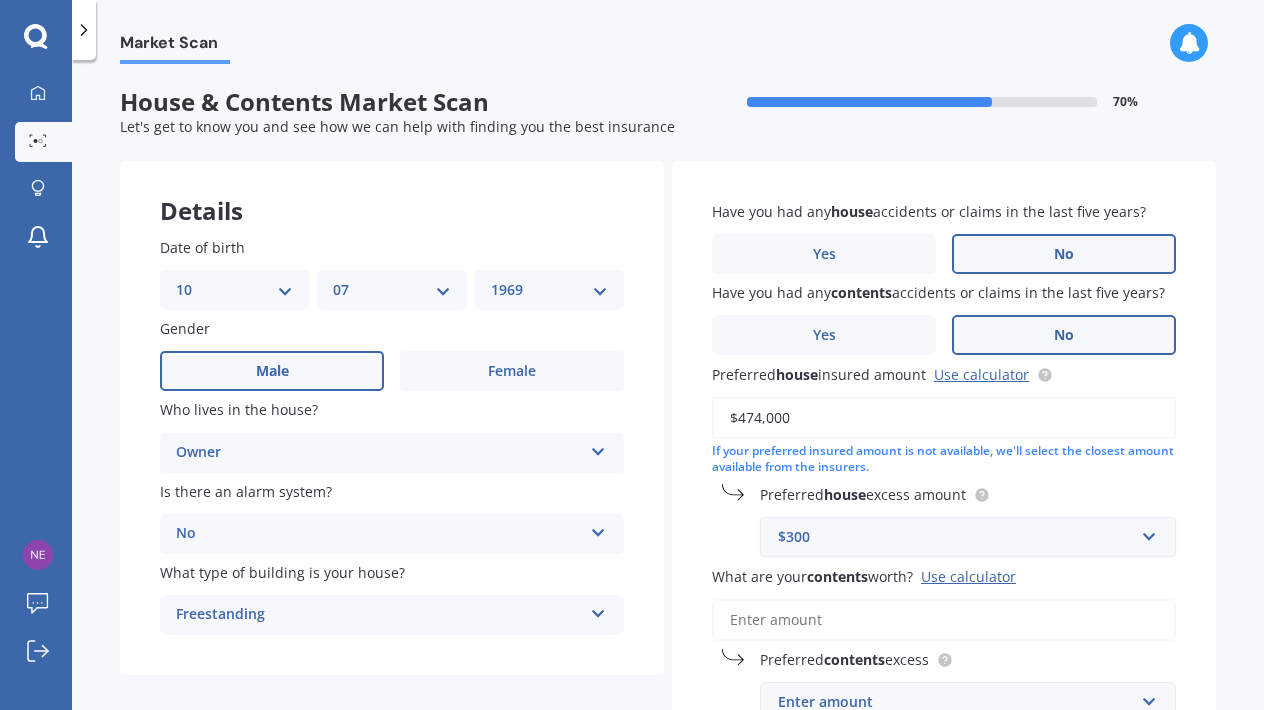 click on "$300" at bounding box center [956, 537] 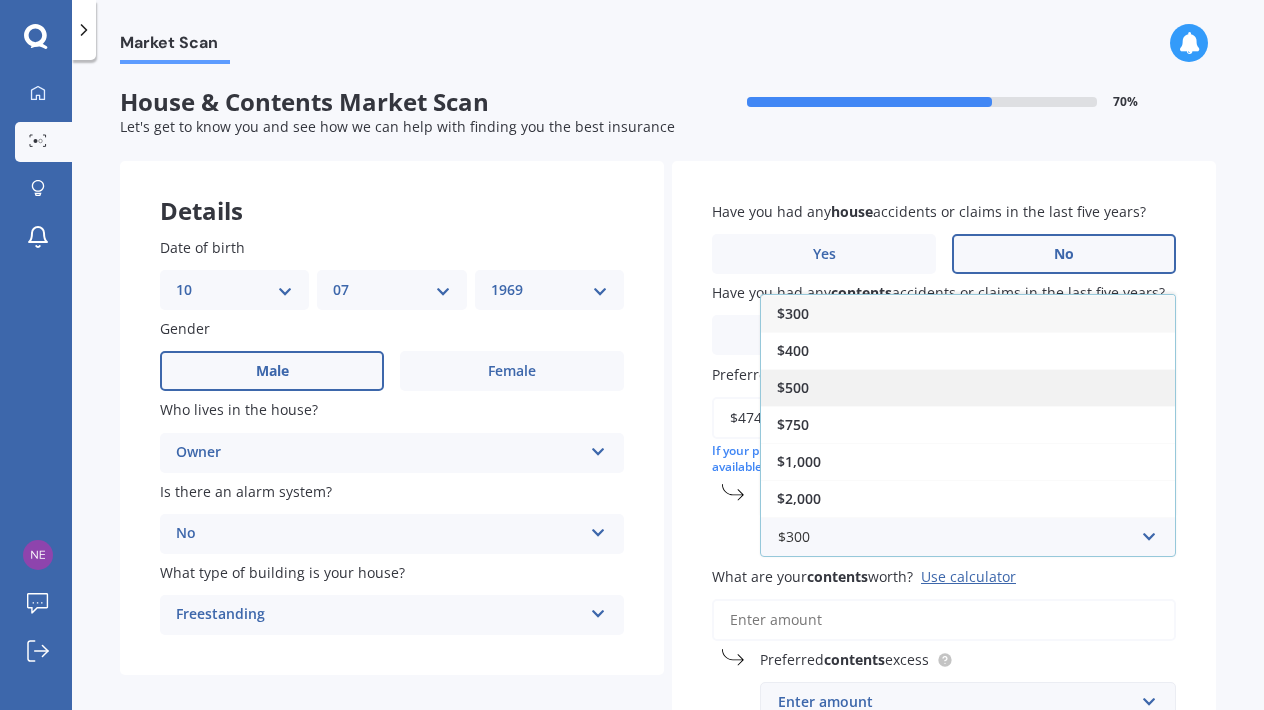 click on "$500" at bounding box center [968, 387] 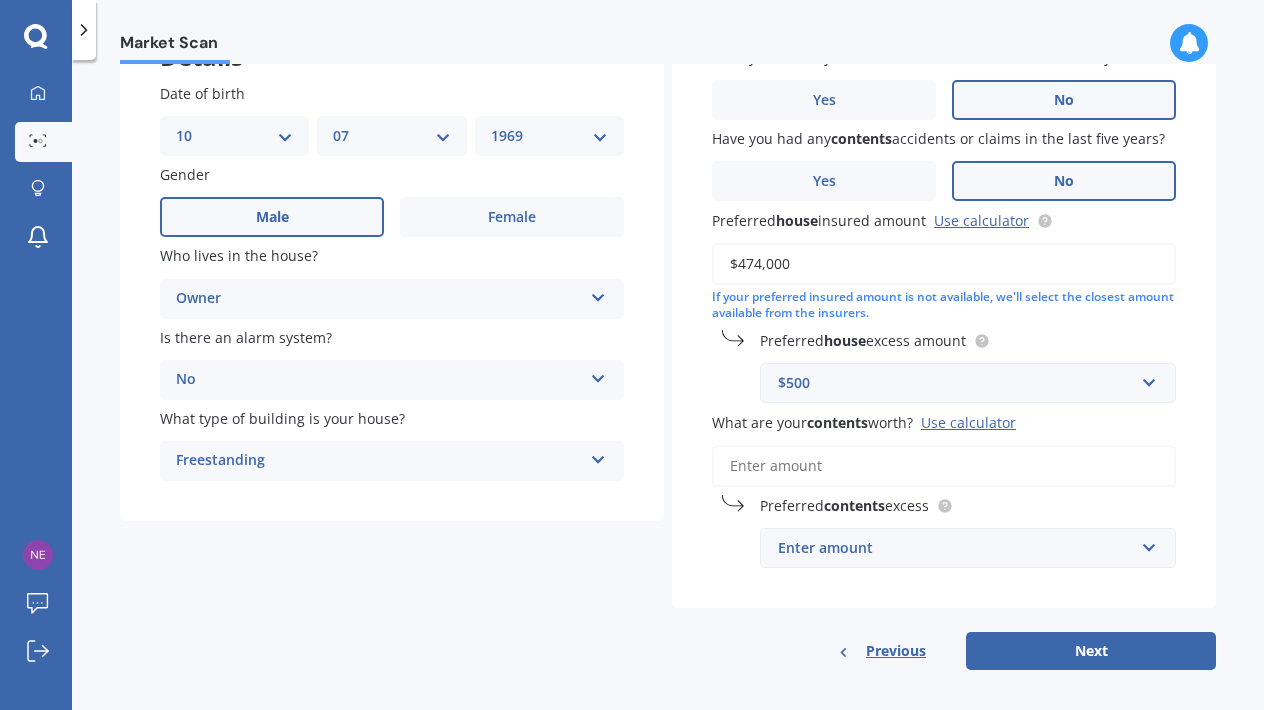 scroll, scrollTop: 156, scrollLeft: 0, axis: vertical 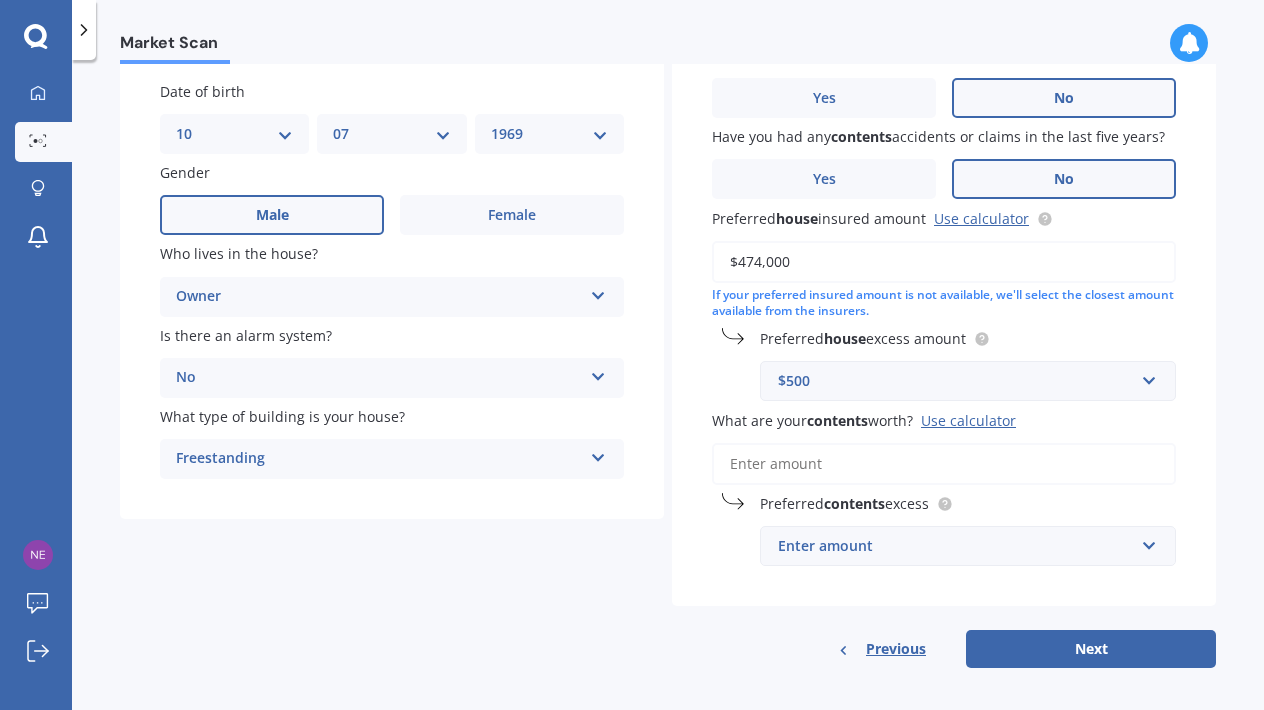 click on "What are your  contents  worth? Use calculator" at bounding box center (944, 464) 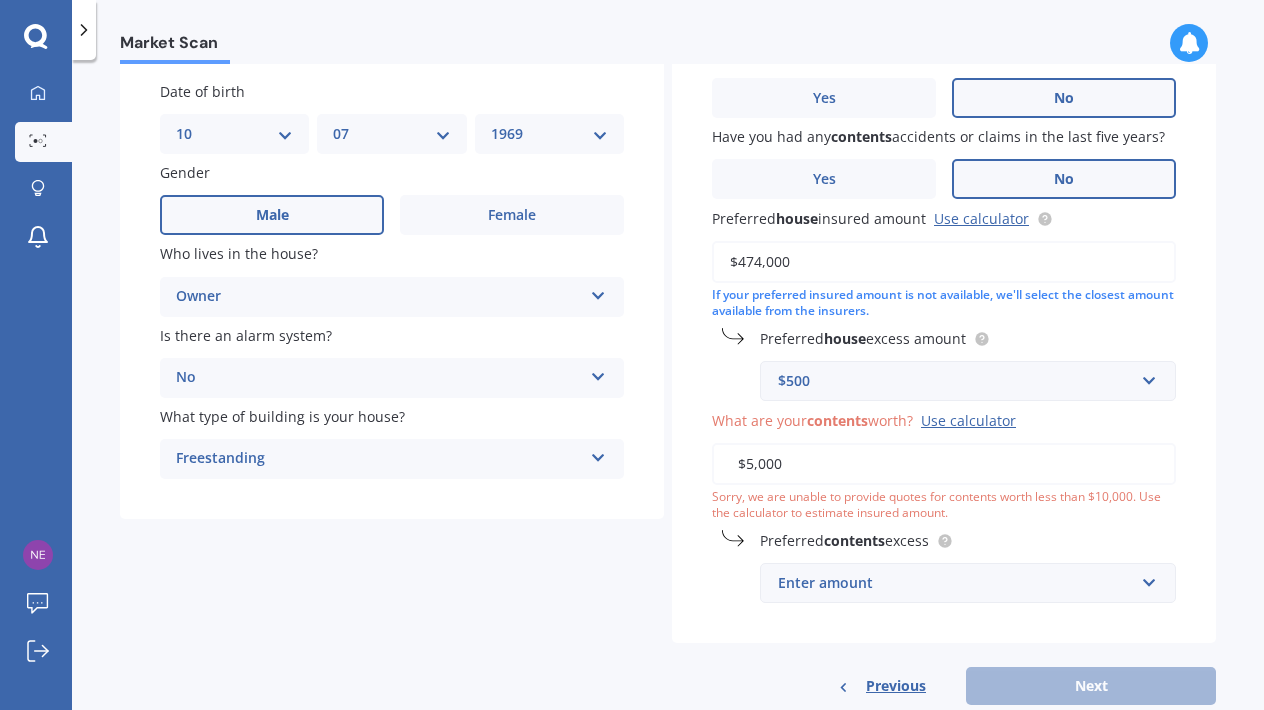 click on "Preferred  contents  excess Enter amount $250 $300 $400 $500 $750 $1,000 $2,000" at bounding box center (944, 566) 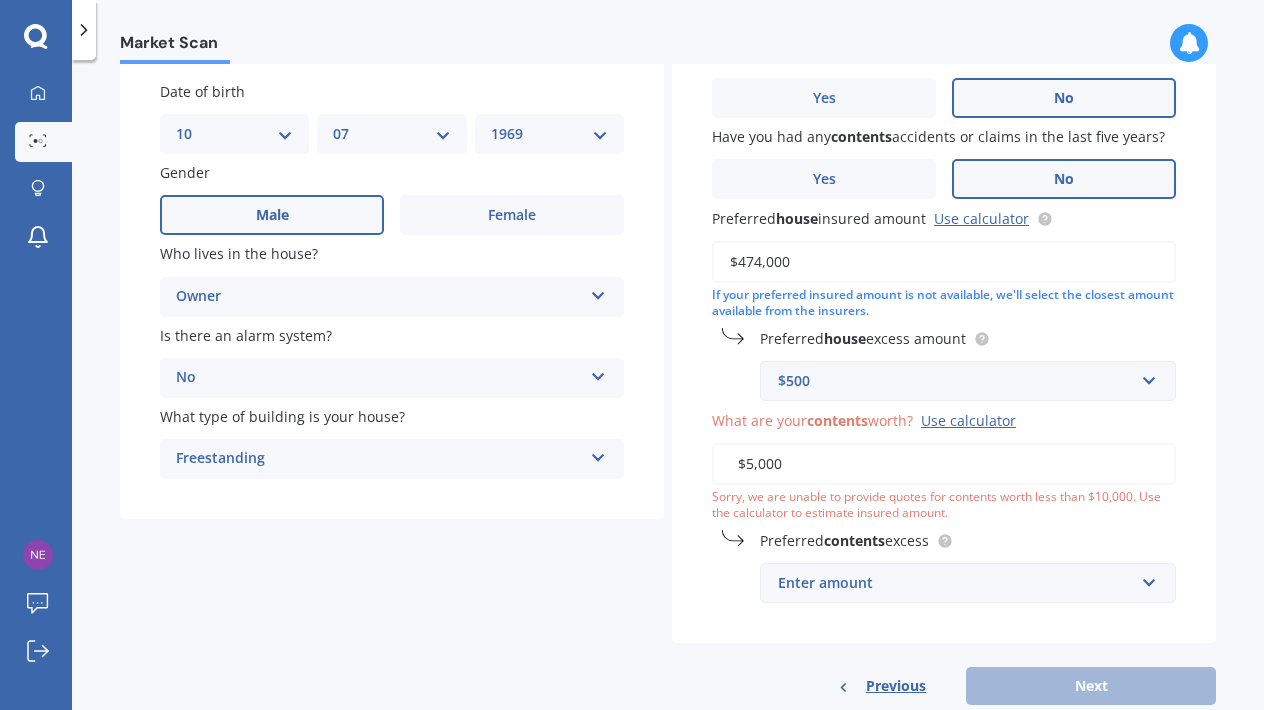 click on "$5,000" at bounding box center [944, 464] 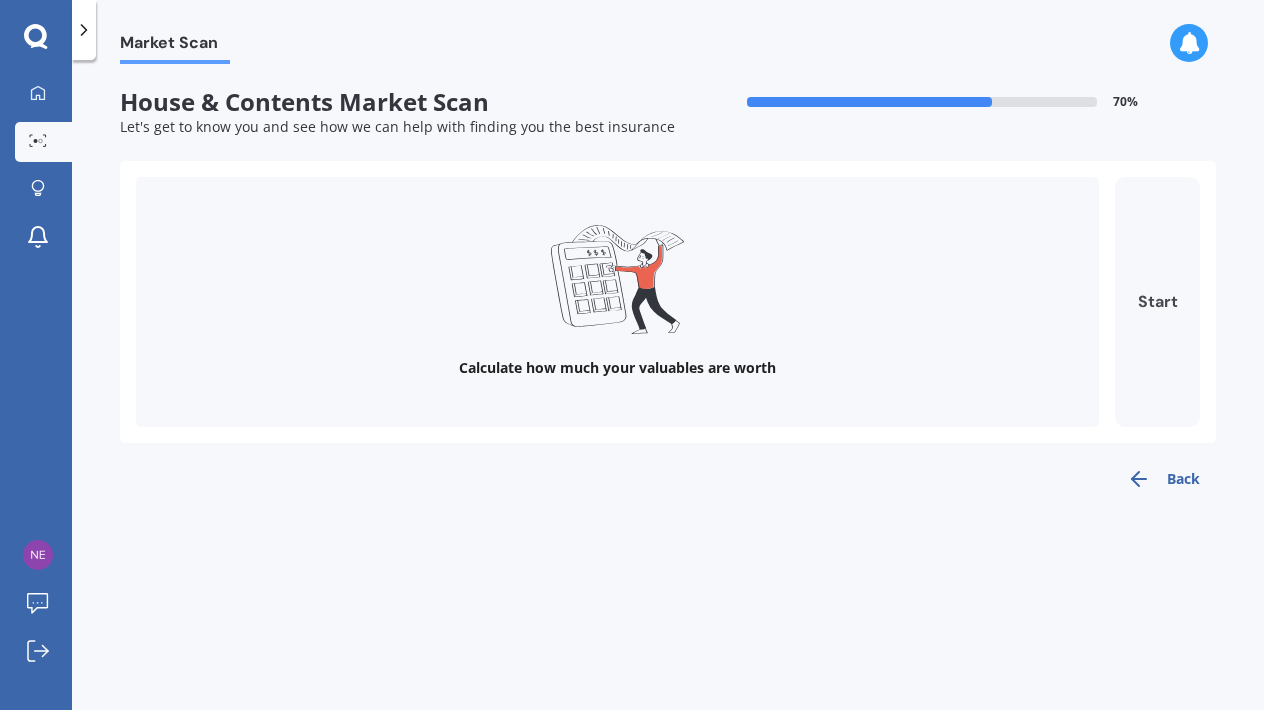 click on "Start" at bounding box center (1157, 302) 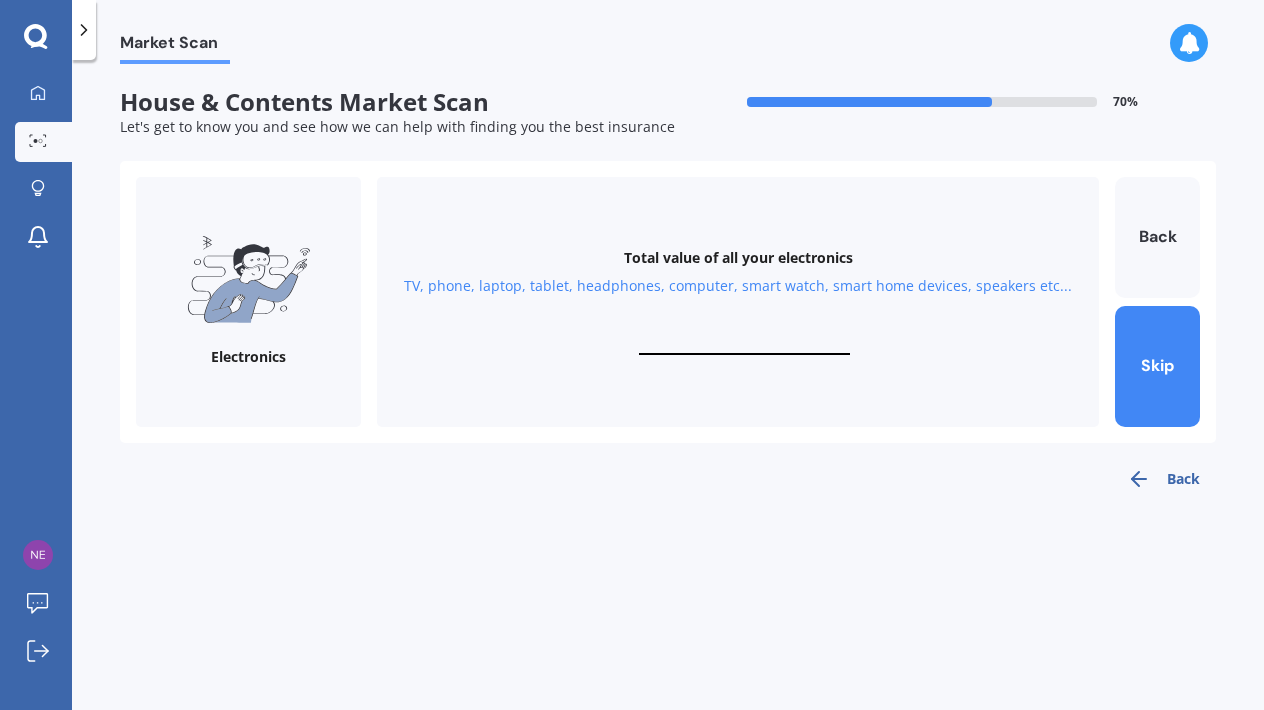 click at bounding box center [744, 345] 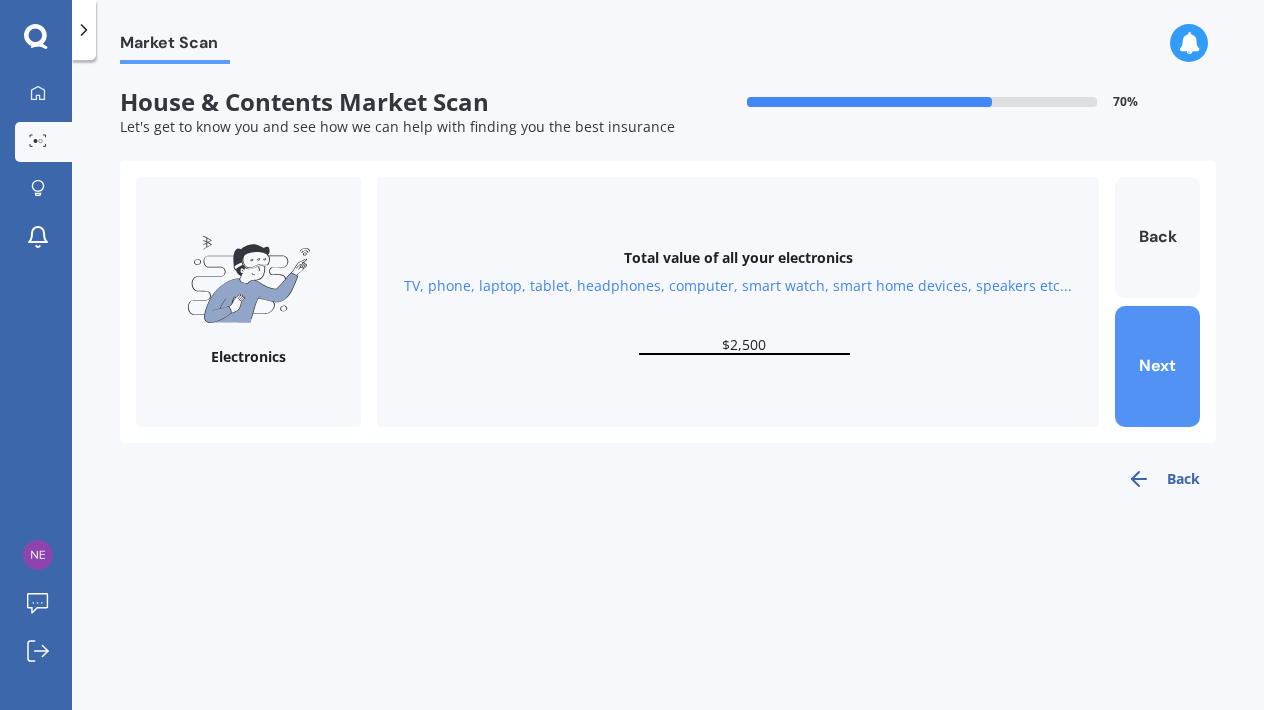 click on "Next" at bounding box center (1157, 366) 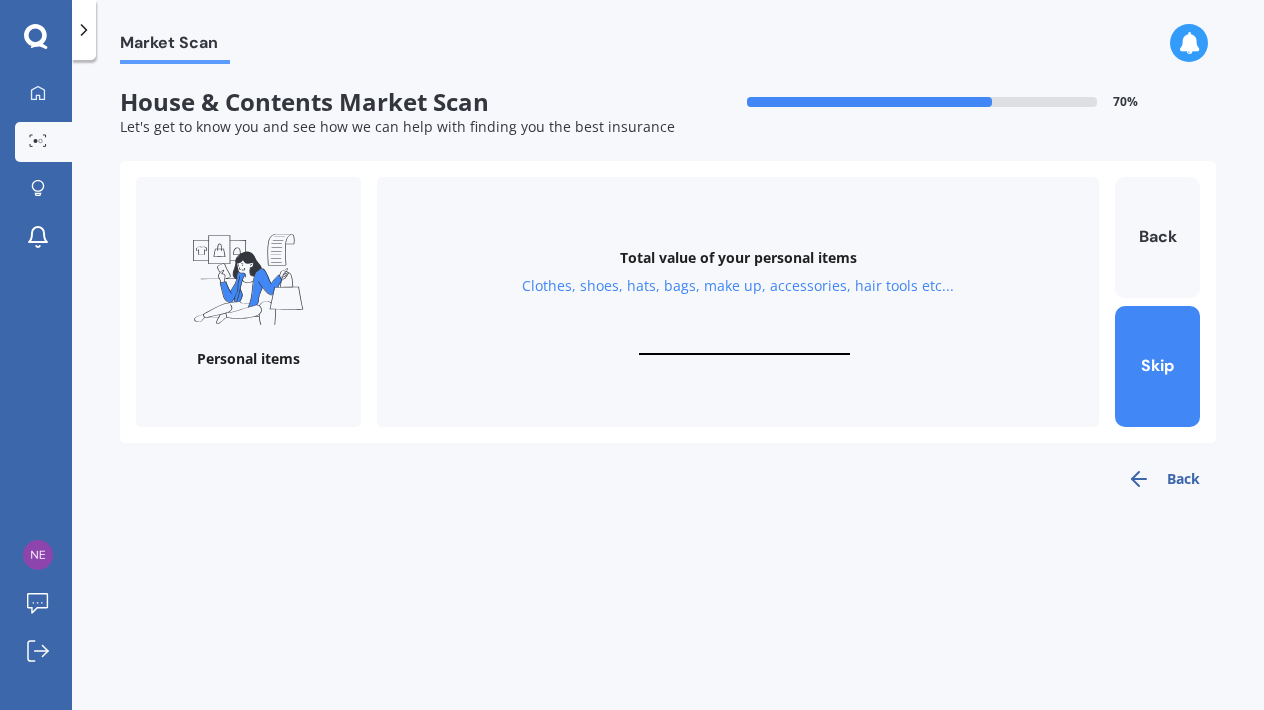 click at bounding box center [744, 345] 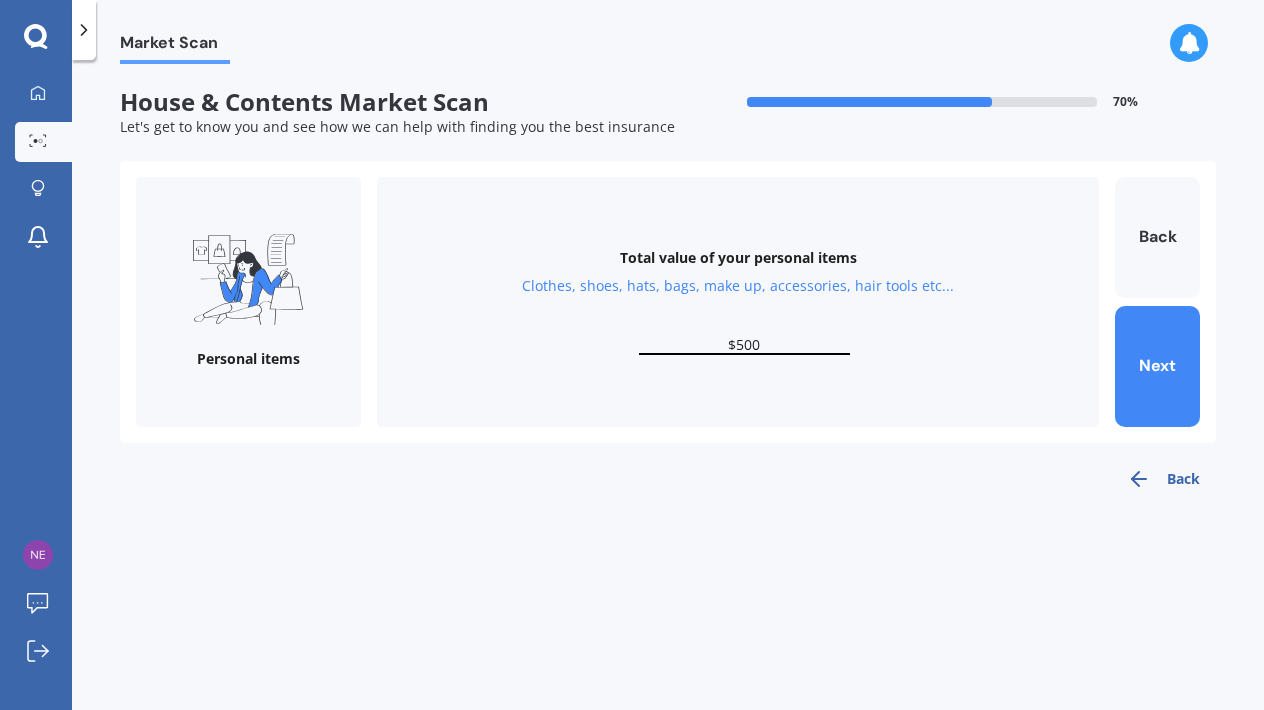 click on "Personal items Total value of your personal items Clothes, shoes, hats, bags, make up, accessories, hair tools etc... $500 Back Next" at bounding box center [668, 302] 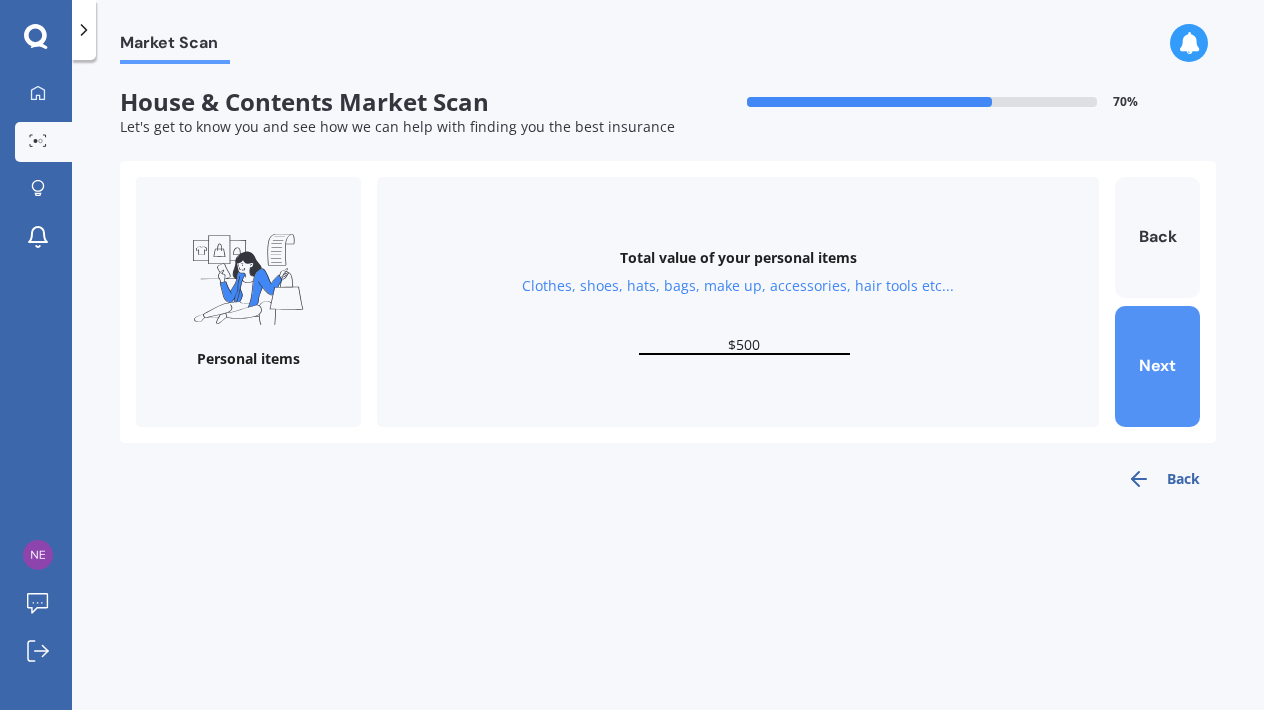 click on "Next" at bounding box center (1157, 366) 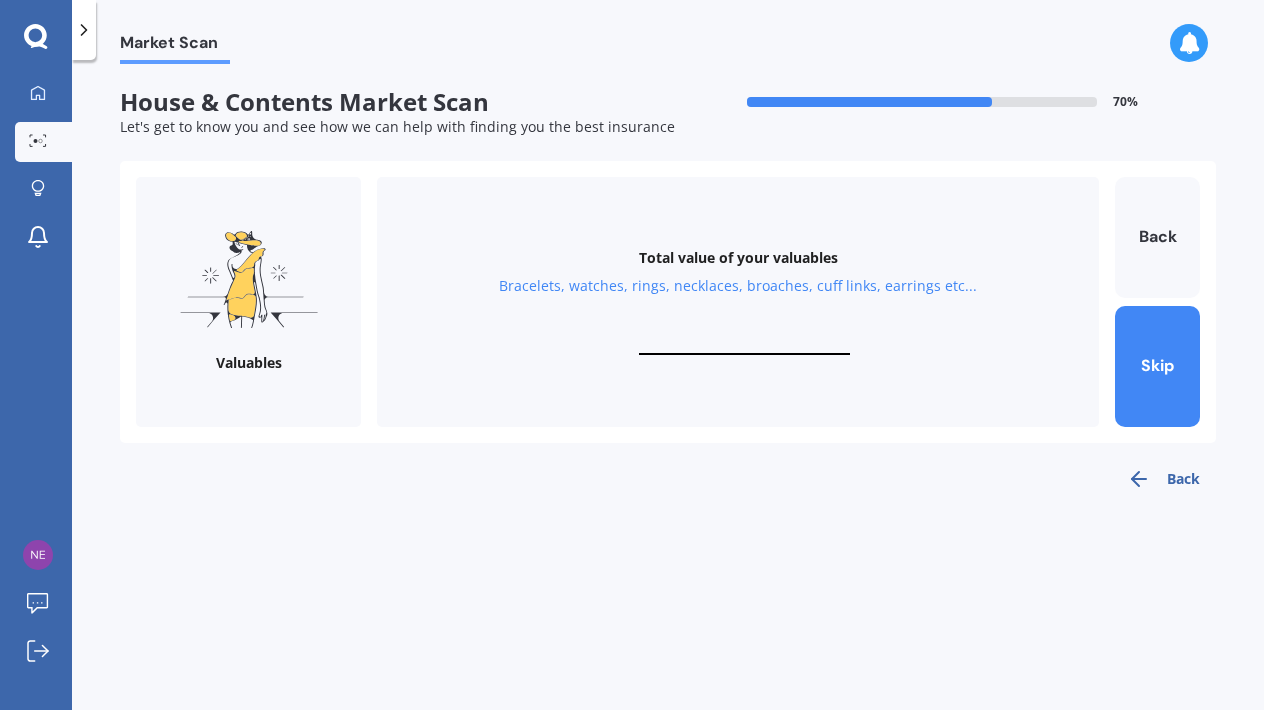 click at bounding box center [744, 345] 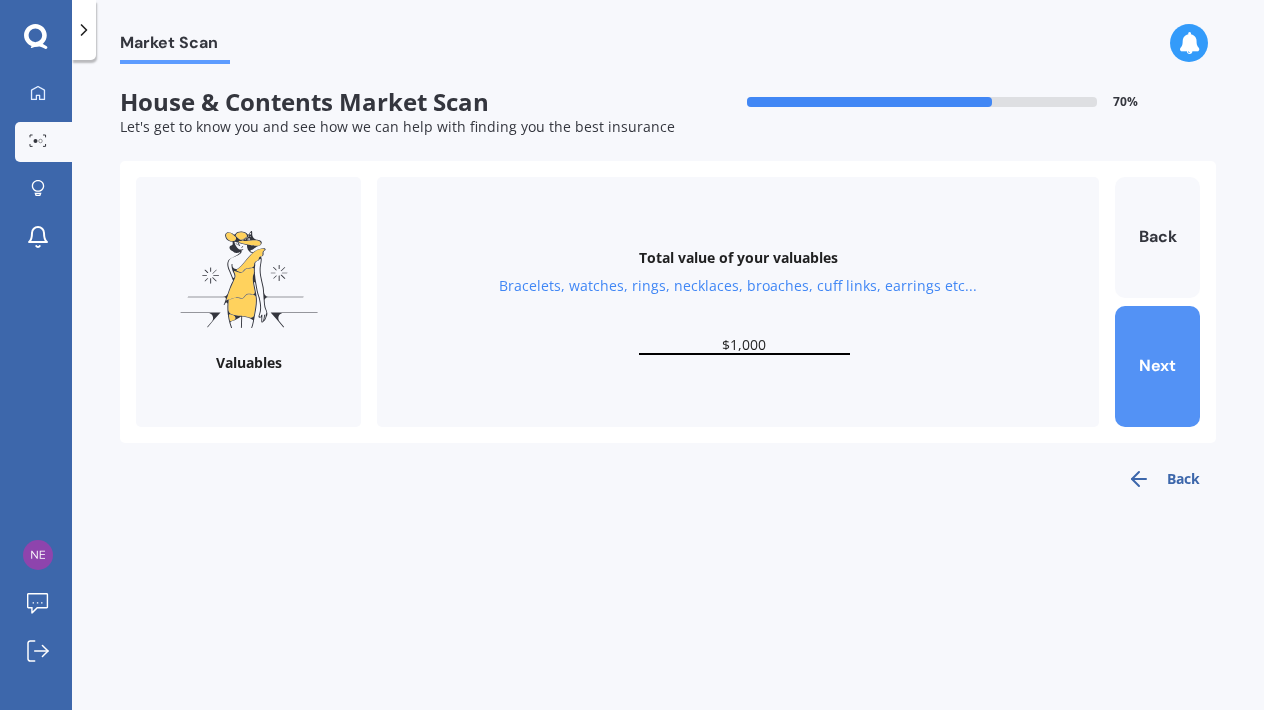 click on "Next" at bounding box center [1157, 366] 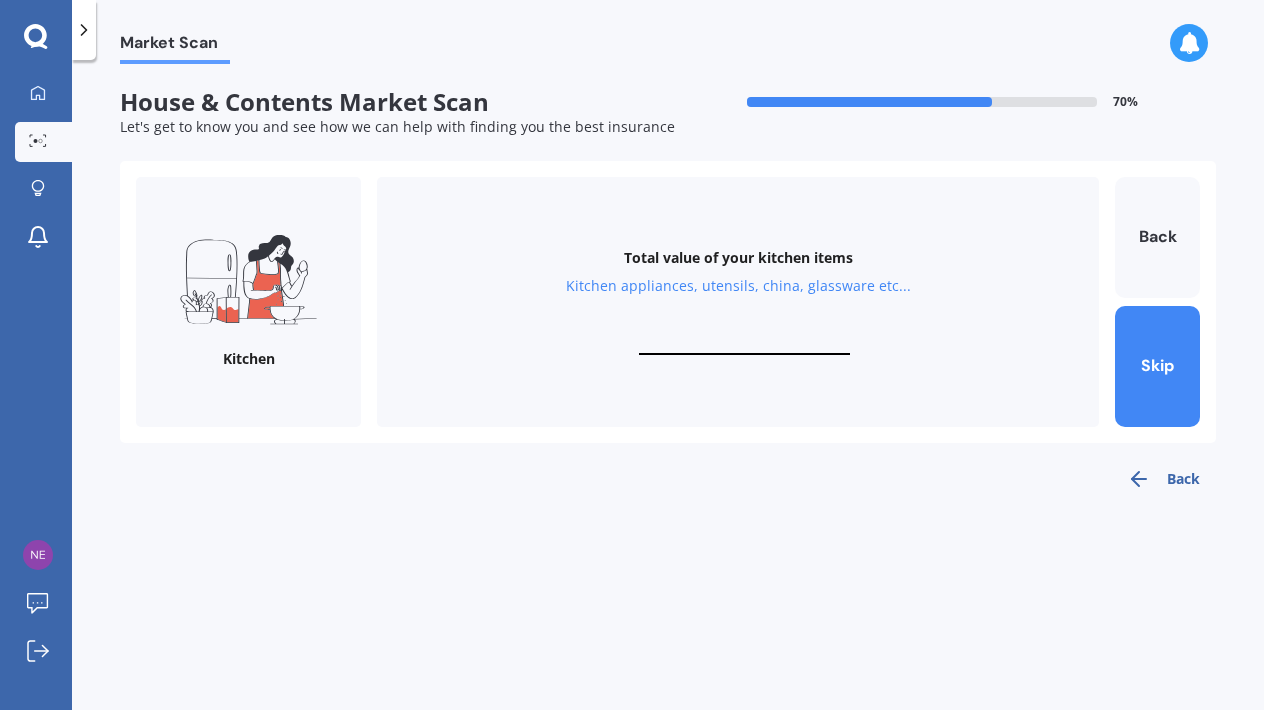click at bounding box center [744, 345] 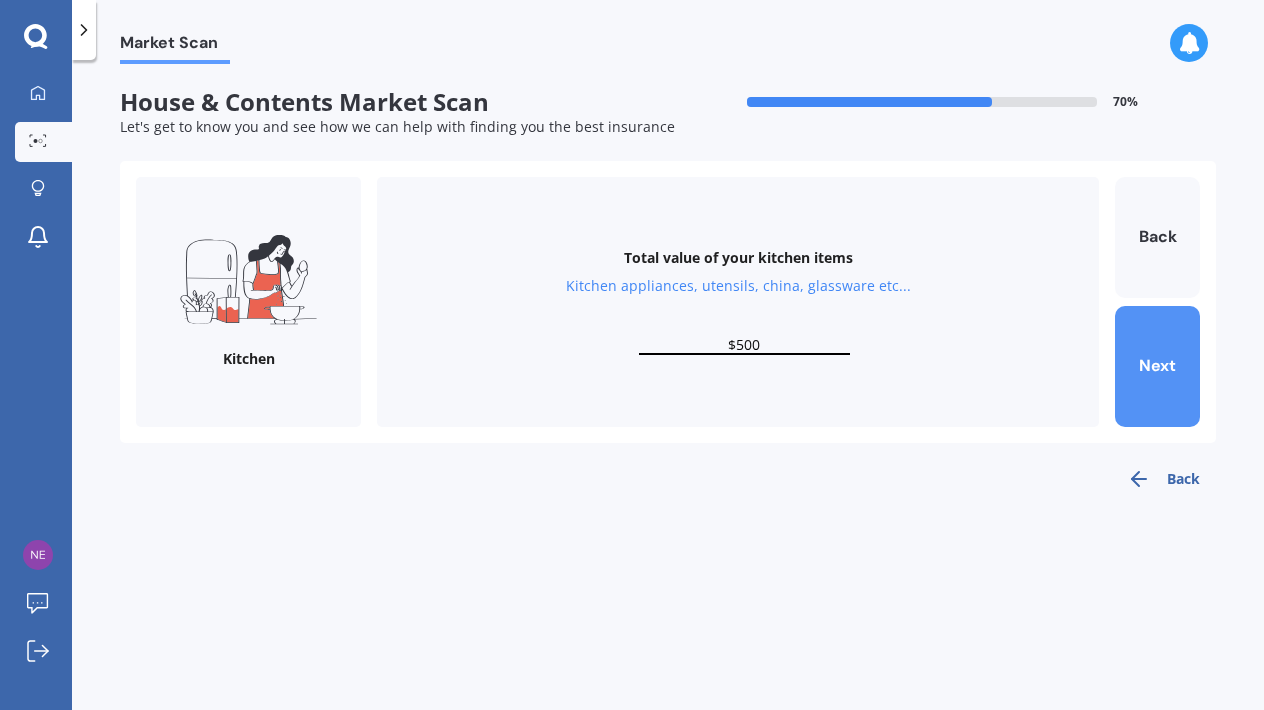 type on "$500" 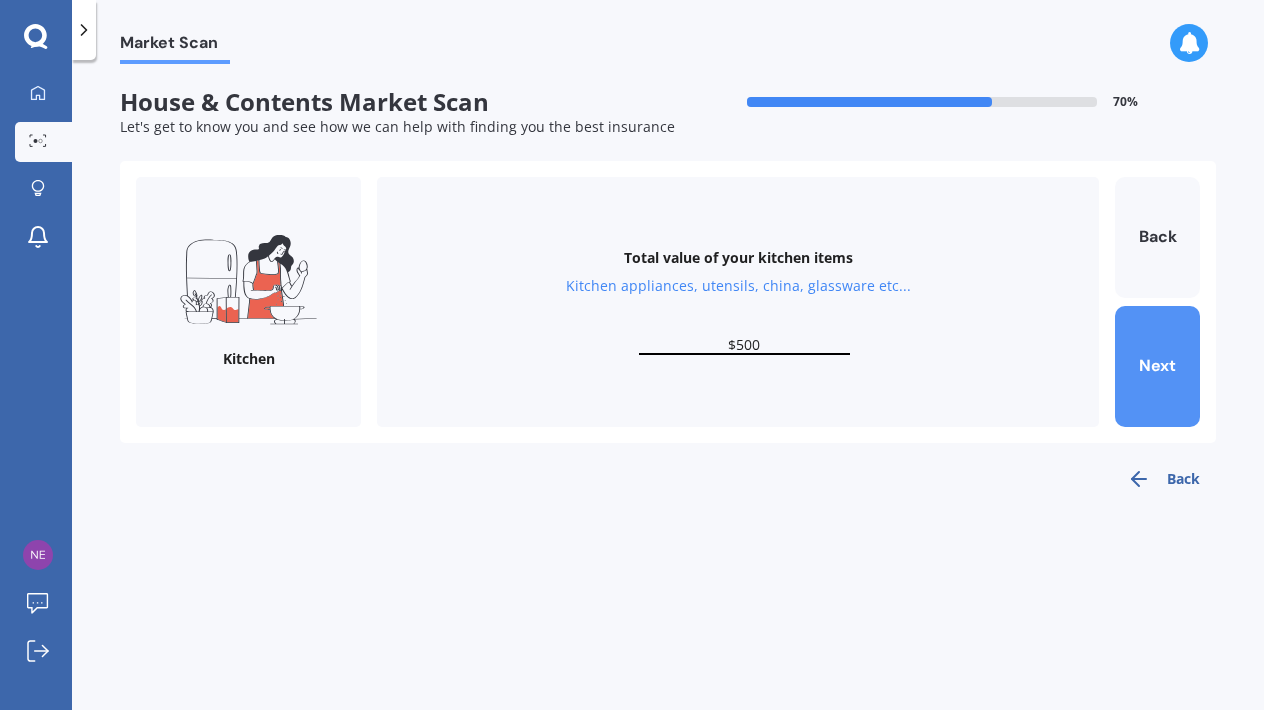 click on "Next" at bounding box center [1157, 366] 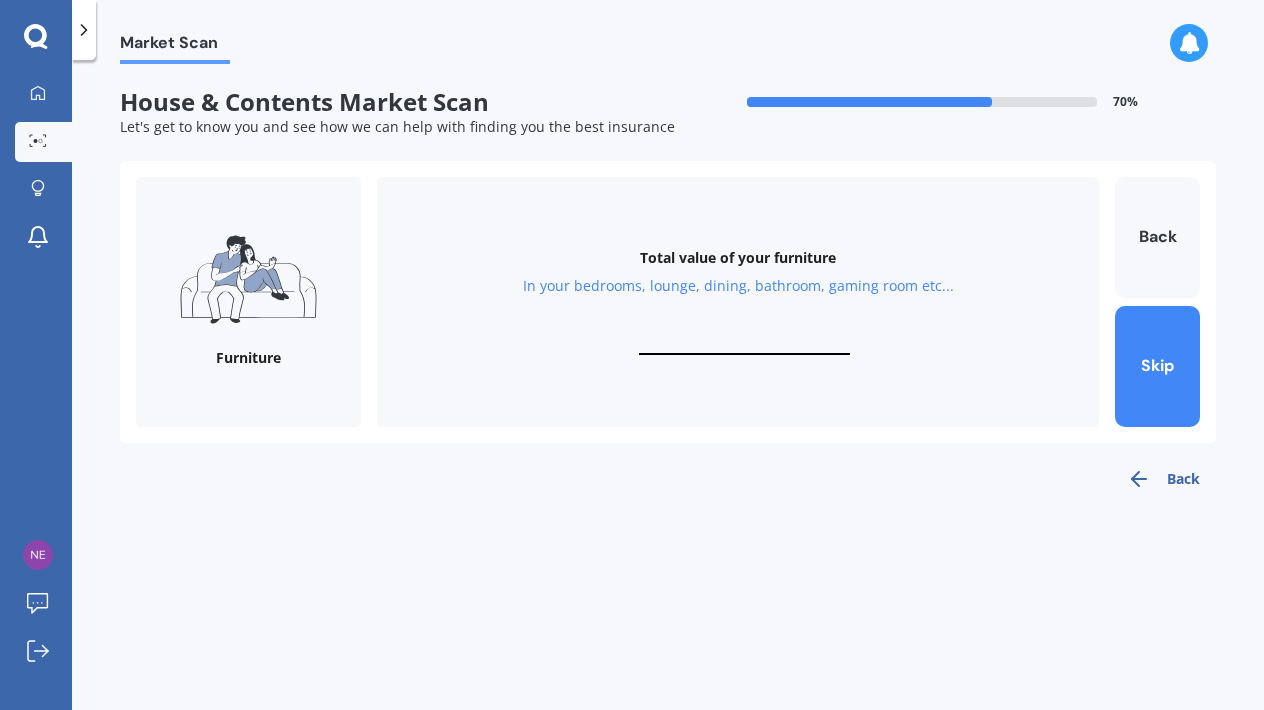 click at bounding box center [744, 345] 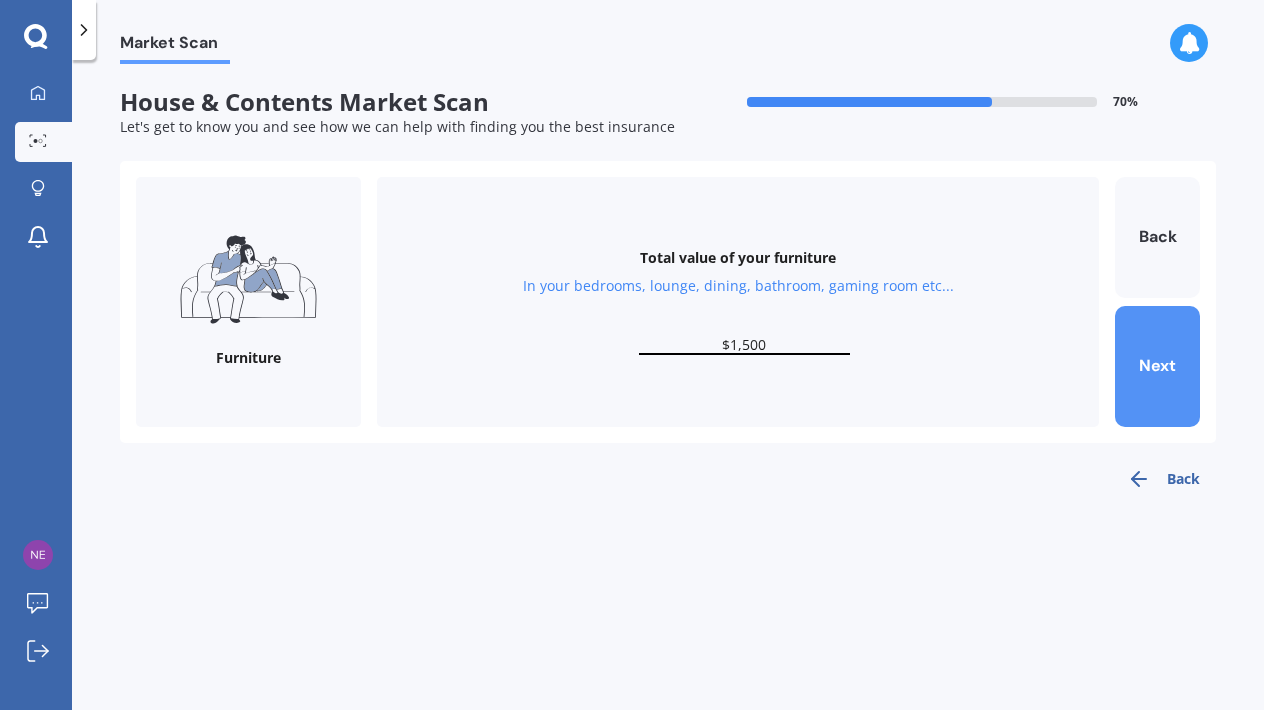 click on "Next" at bounding box center (1157, 366) 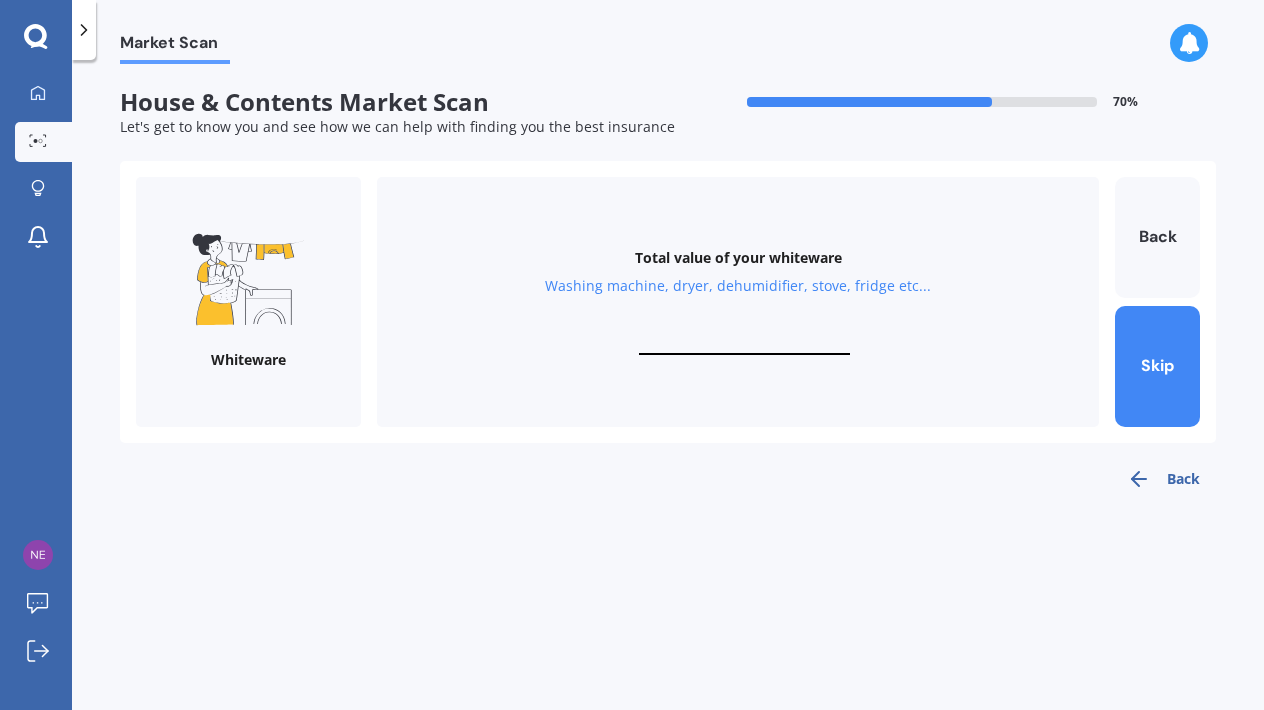 click at bounding box center (744, 345) 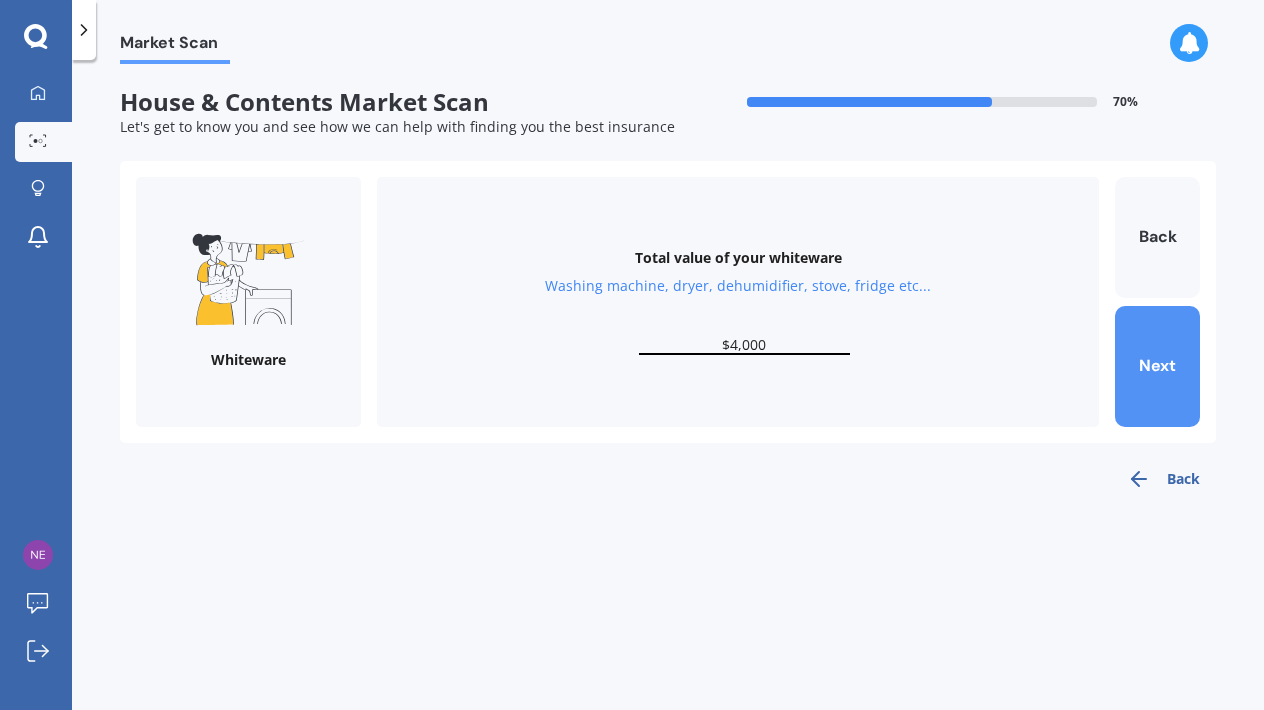 click on "Next" at bounding box center (1157, 366) 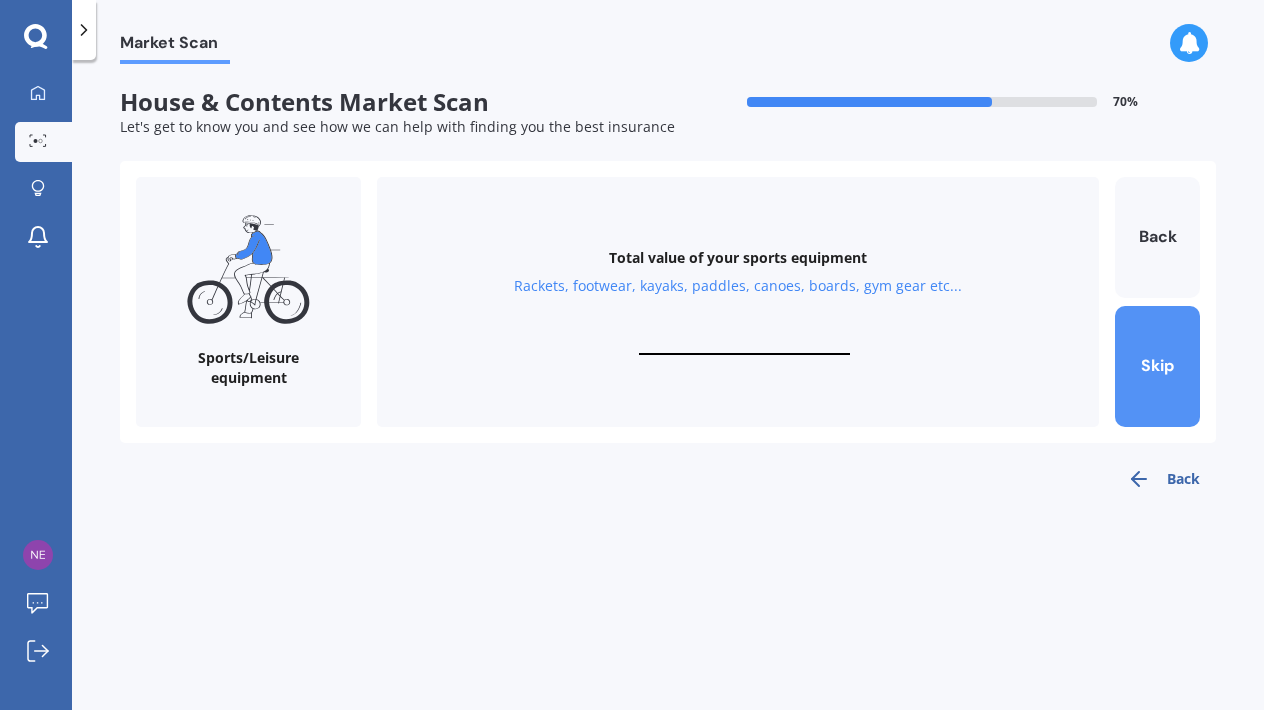 click on "Skip" at bounding box center [1157, 366] 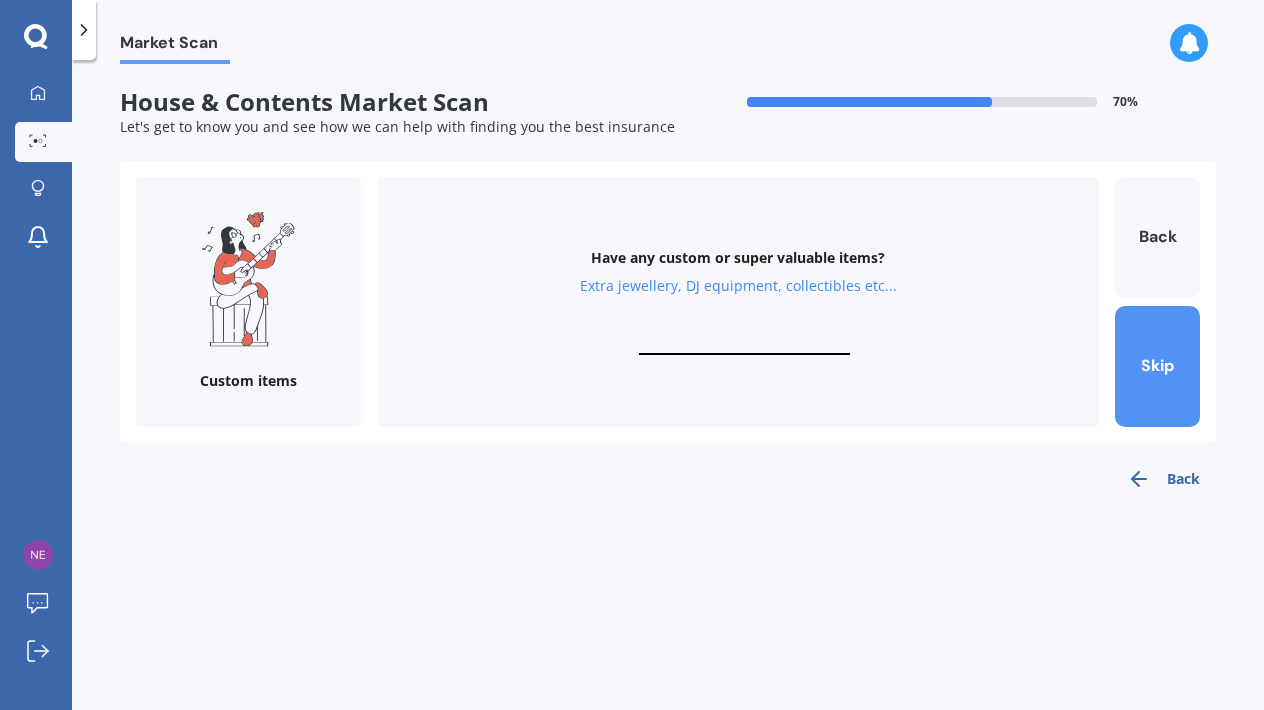 click on "Skip" at bounding box center (1157, 366) 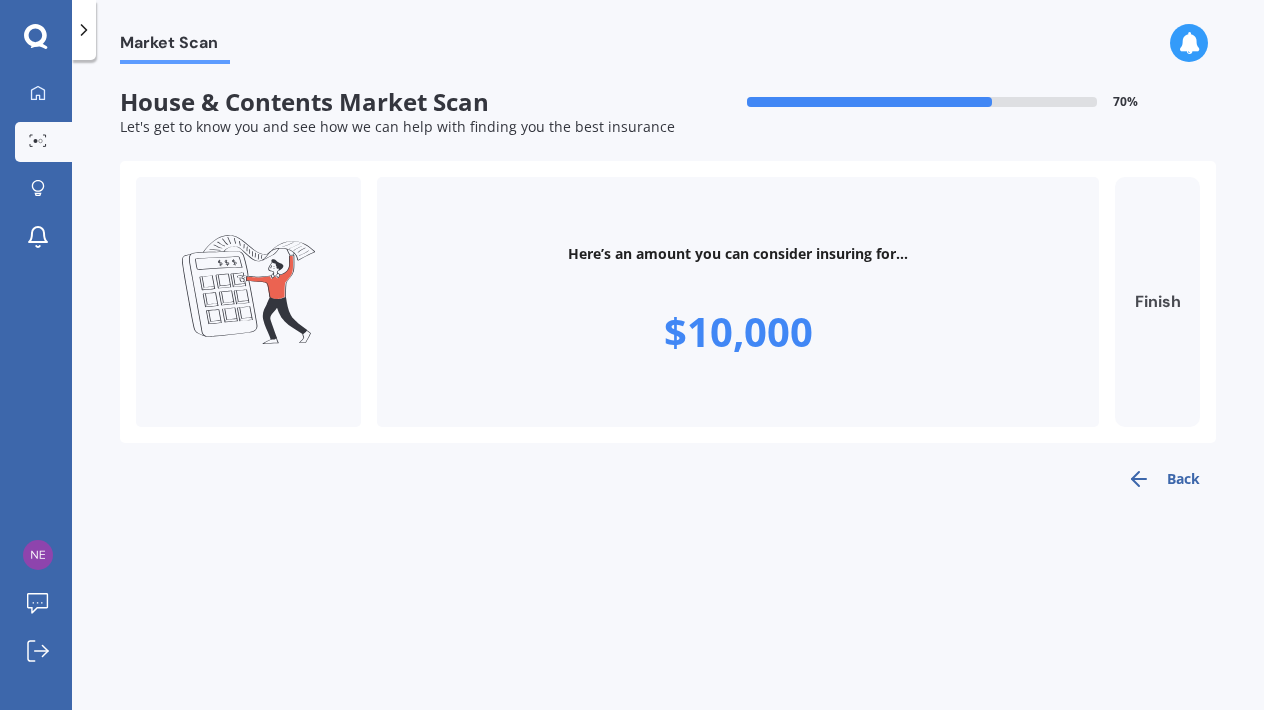 click on "Finish" at bounding box center (1157, 302) 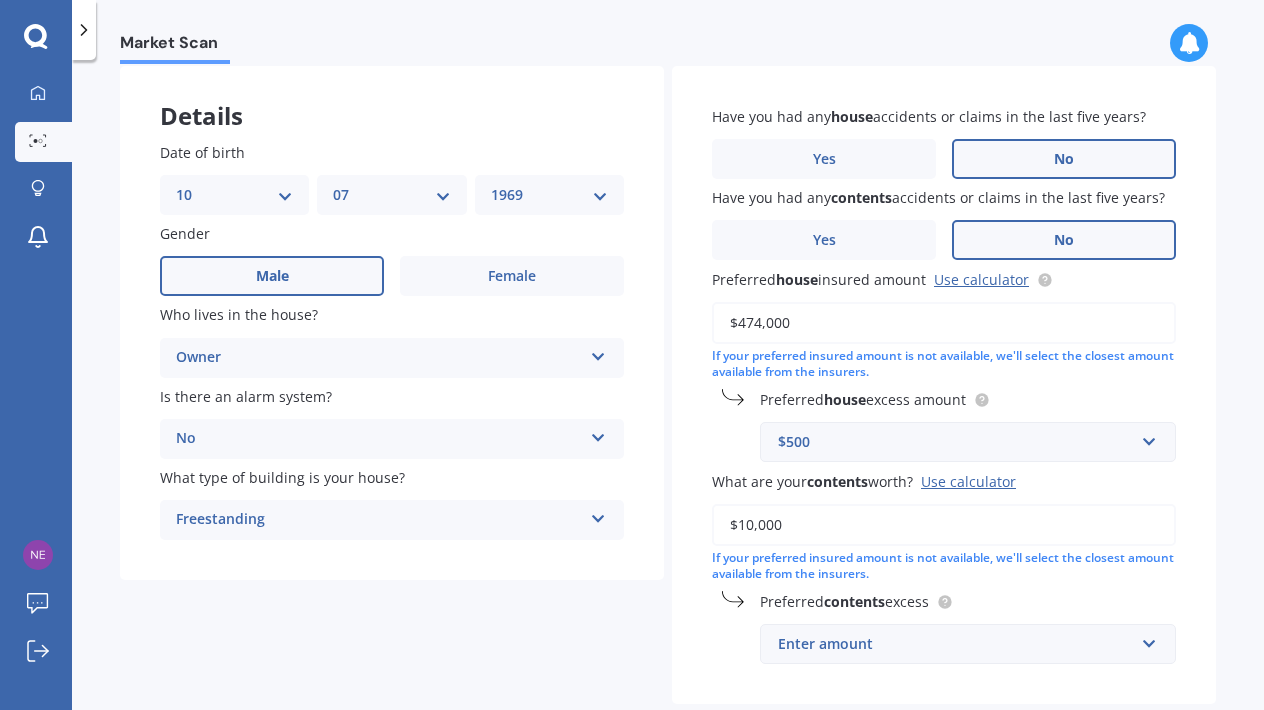 scroll, scrollTop: 97, scrollLeft: 0, axis: vertical 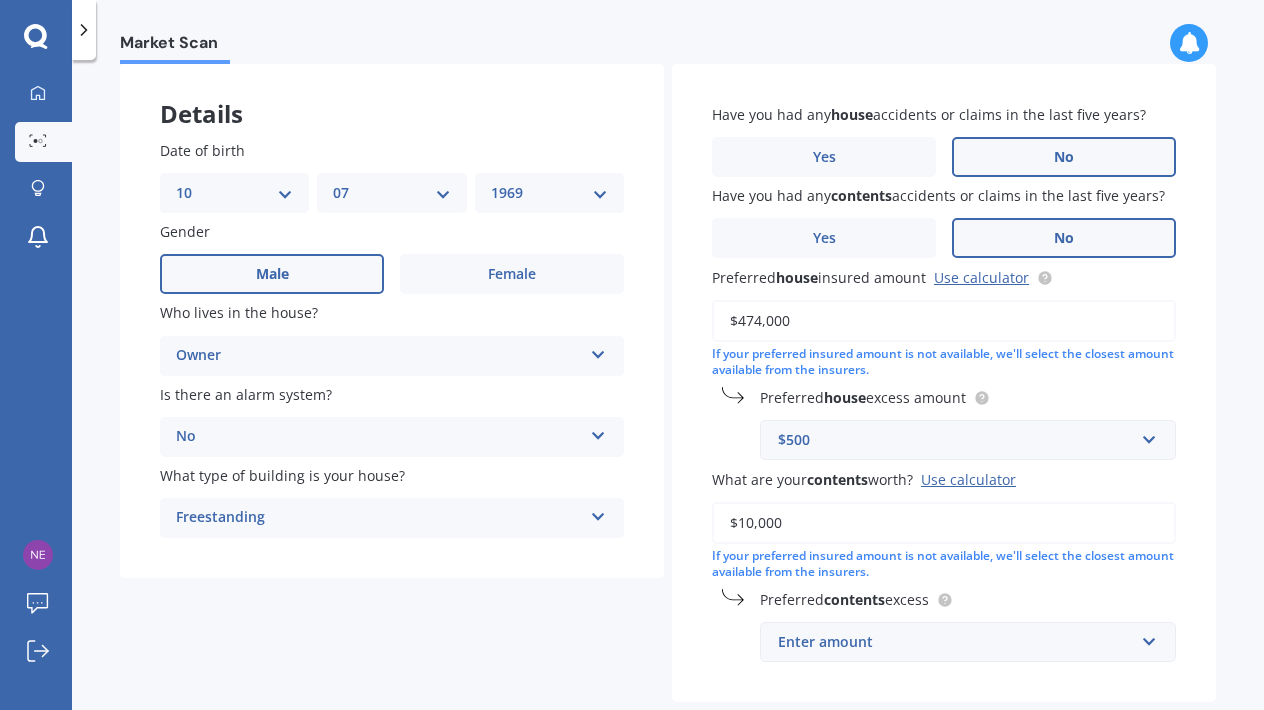 click on "$10,000" at bounding box center (944, 523) 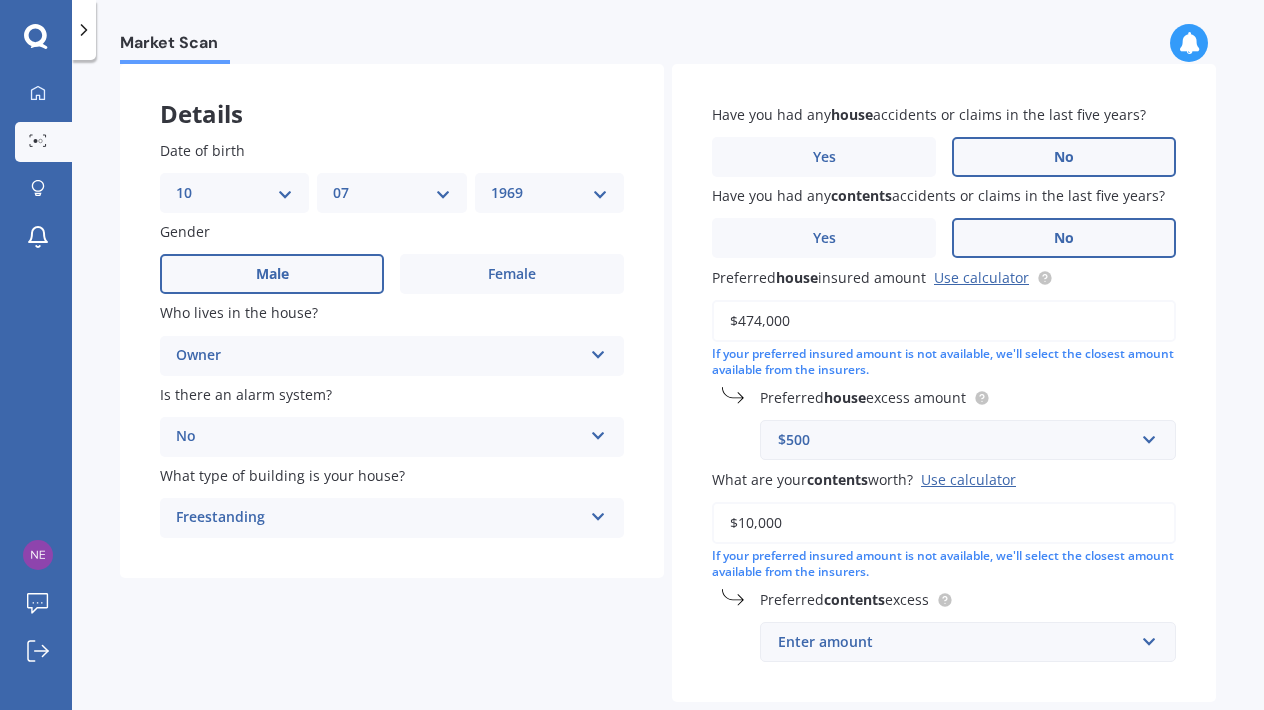 scroll, scrollTop: 196, scrollLeft: 0, axis: vertical 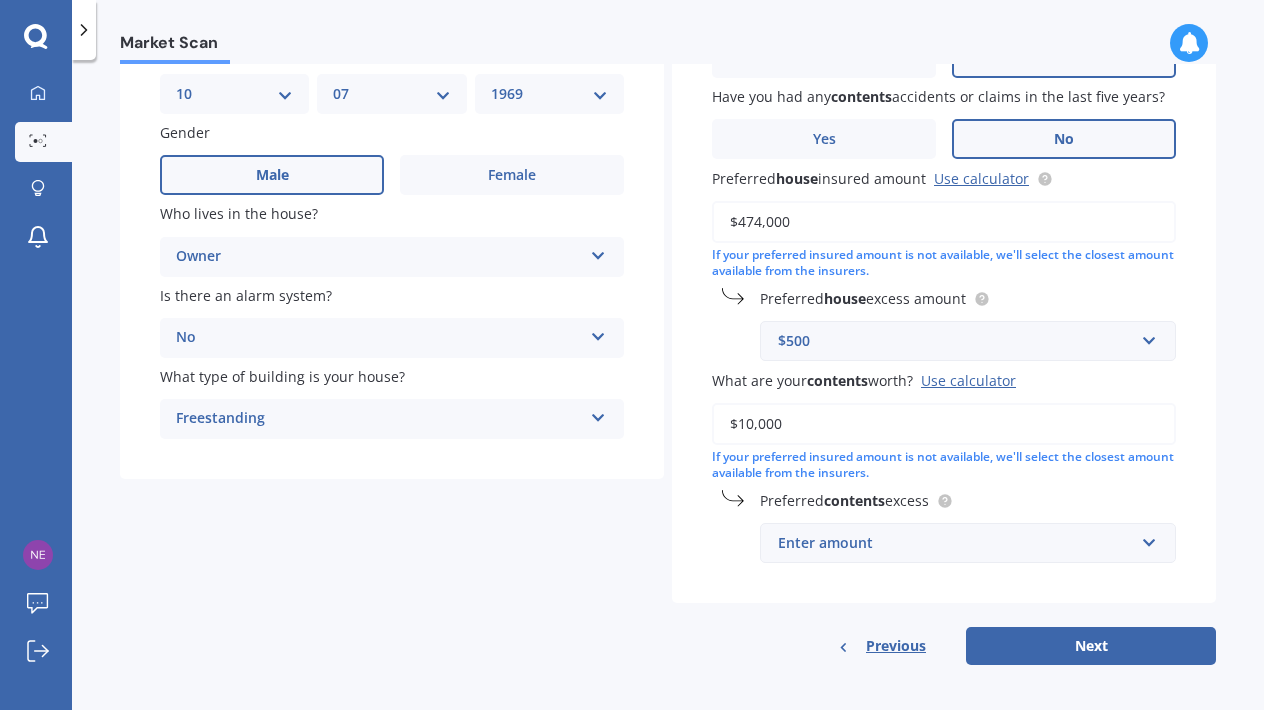 click on "Enter amount" at bounding box center (956, 543) 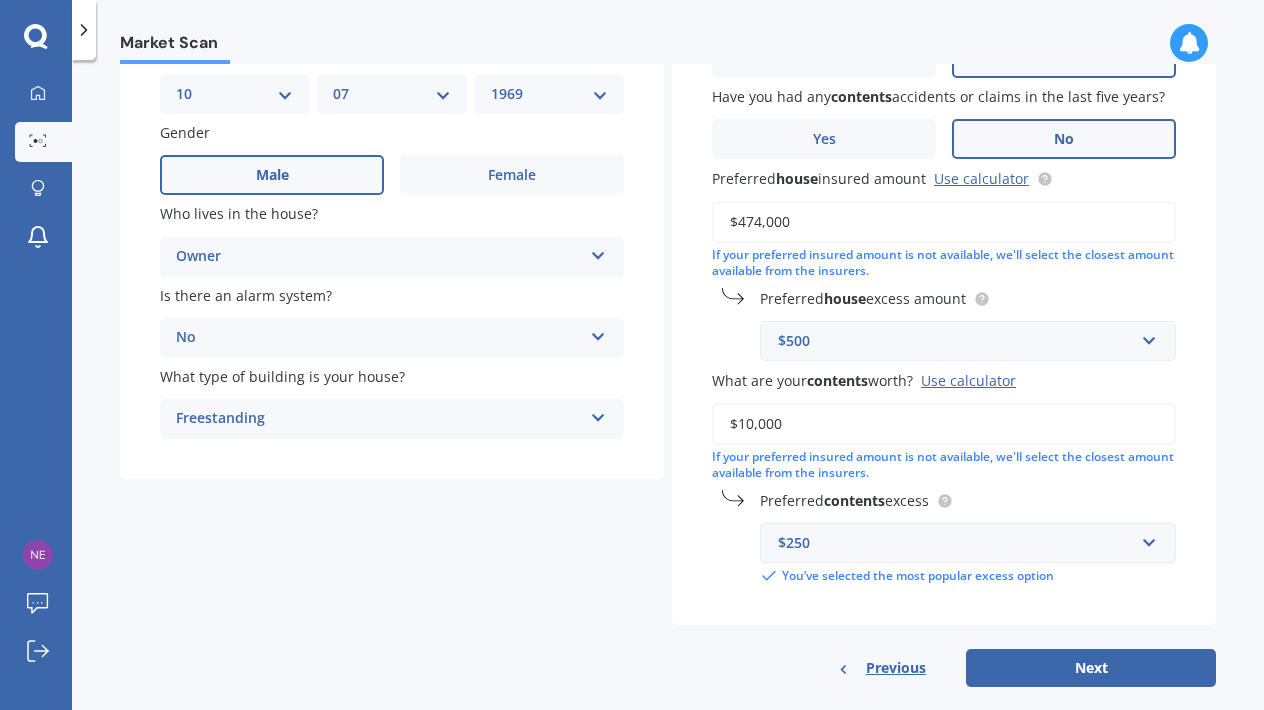 click on "Have you had any  house  accidents or claims in the last five years? Yes No Have you had any  contents  accidents or claims in the last five years? Yes No Preferred  house  insured amount Use calculator $474,000 If your preferred insured amount is not available, we'll select the closest amount available from the insurers. Preferred  house  excess amount $500 $300 $400 $500 $750 $1,000 $2,000 $2,500 What are your  contents  worth? Use calculator $10,000 If your preferred insured amount is not available, we'll select the closest amount available from the insurers. Preferred  contents  excess $250 $250 $300 $400 $500 $750 $1,000 $2,000 You’ve selected the most popular excess option" at bounding box center [944, 295] 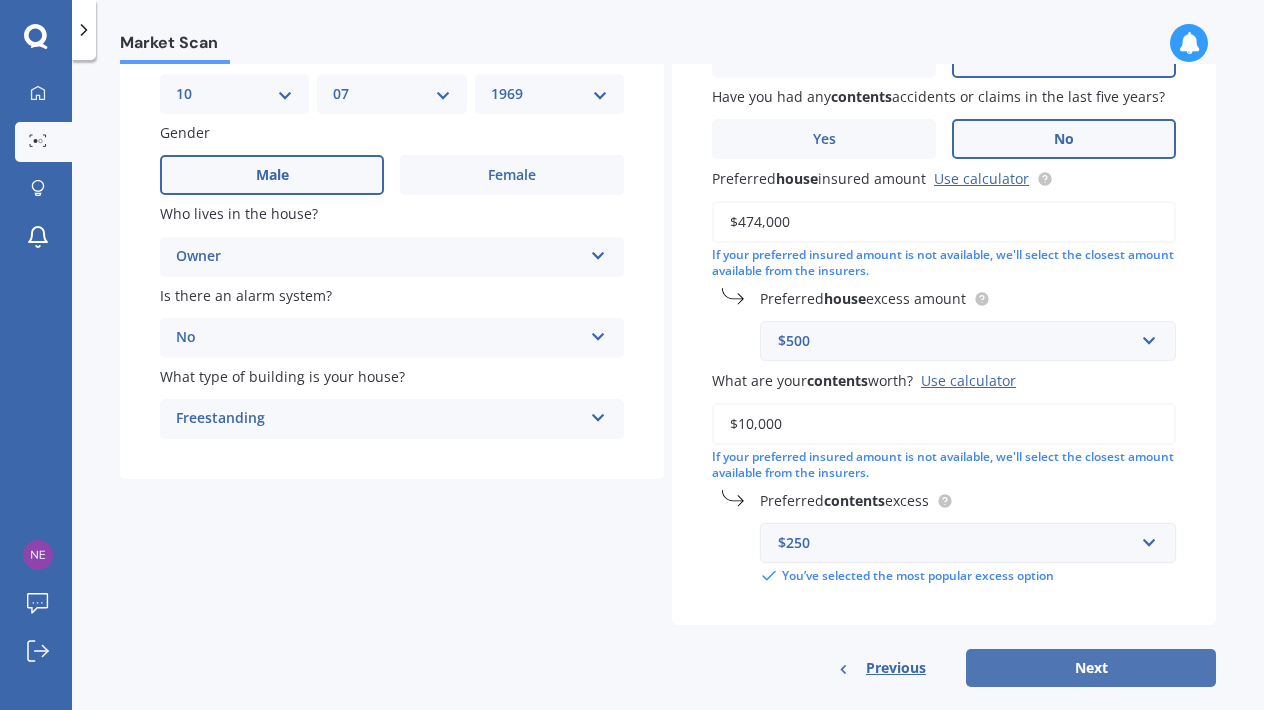 click on "Next" at bounding box center (1091, 668) 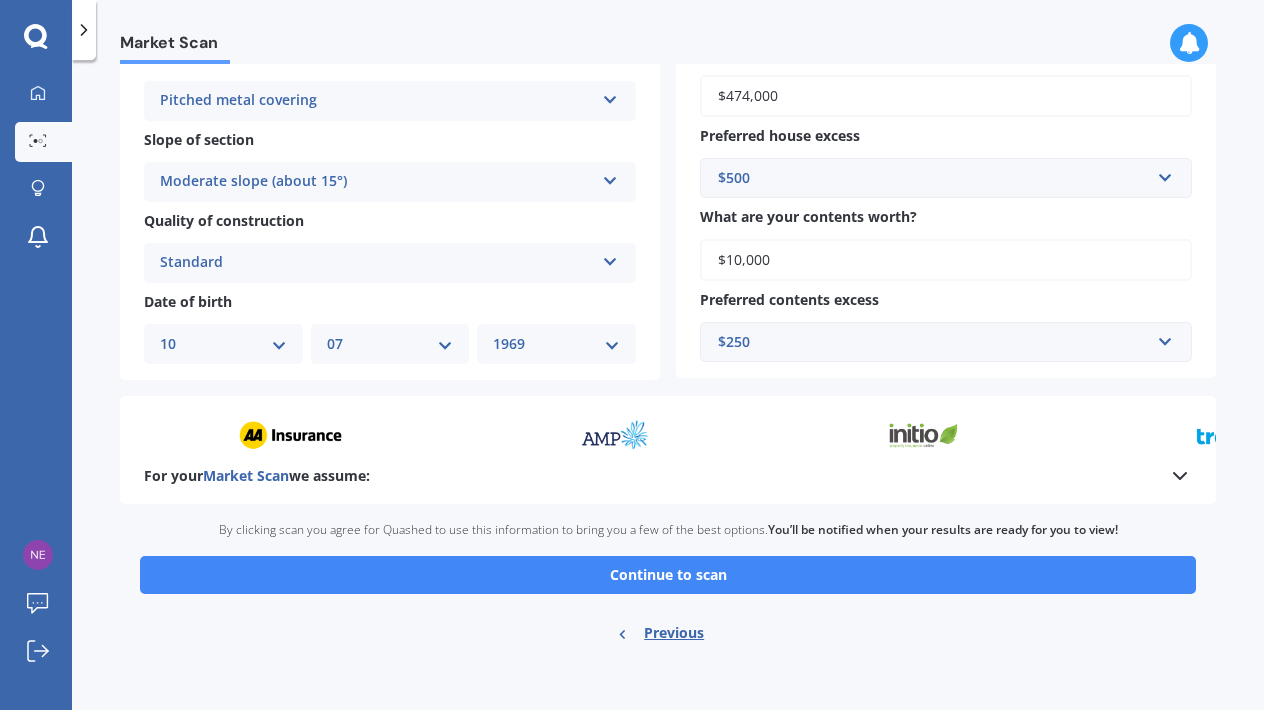 scroll, scrollTop: 621, scrollLeft: 0, axis: vertical 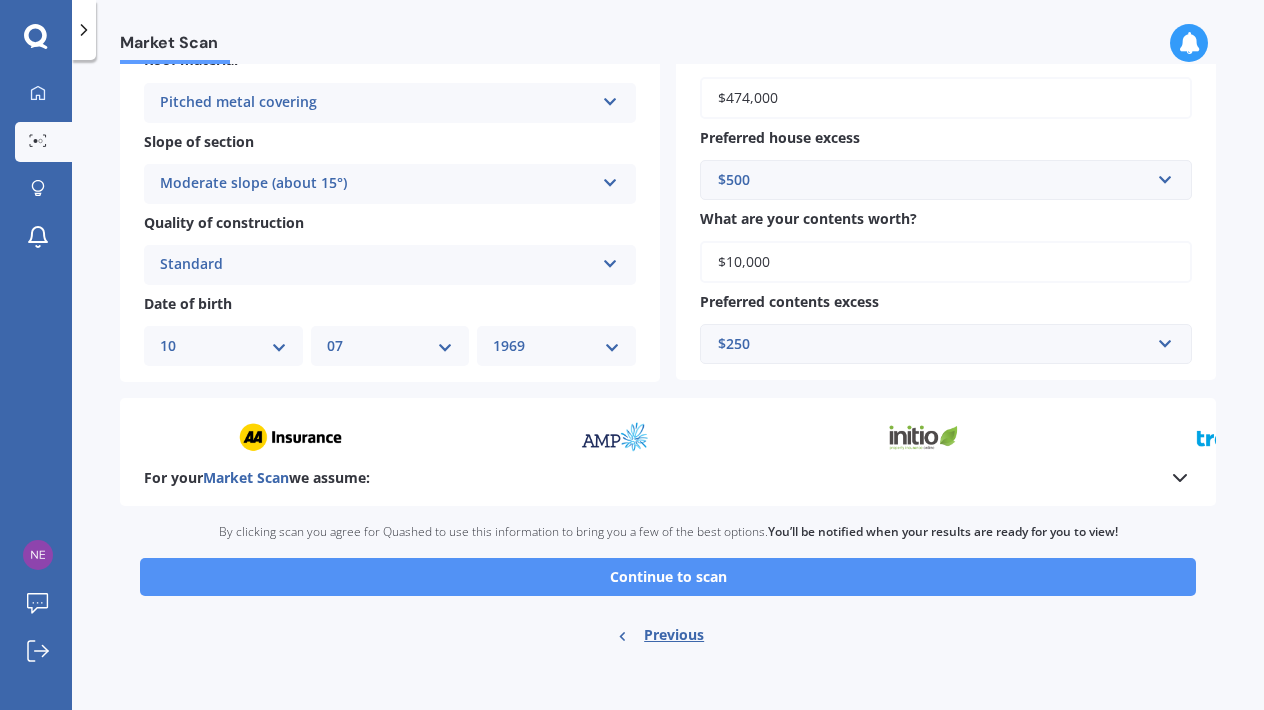 click on "Continue to scan" at bounding box center [668, 577] 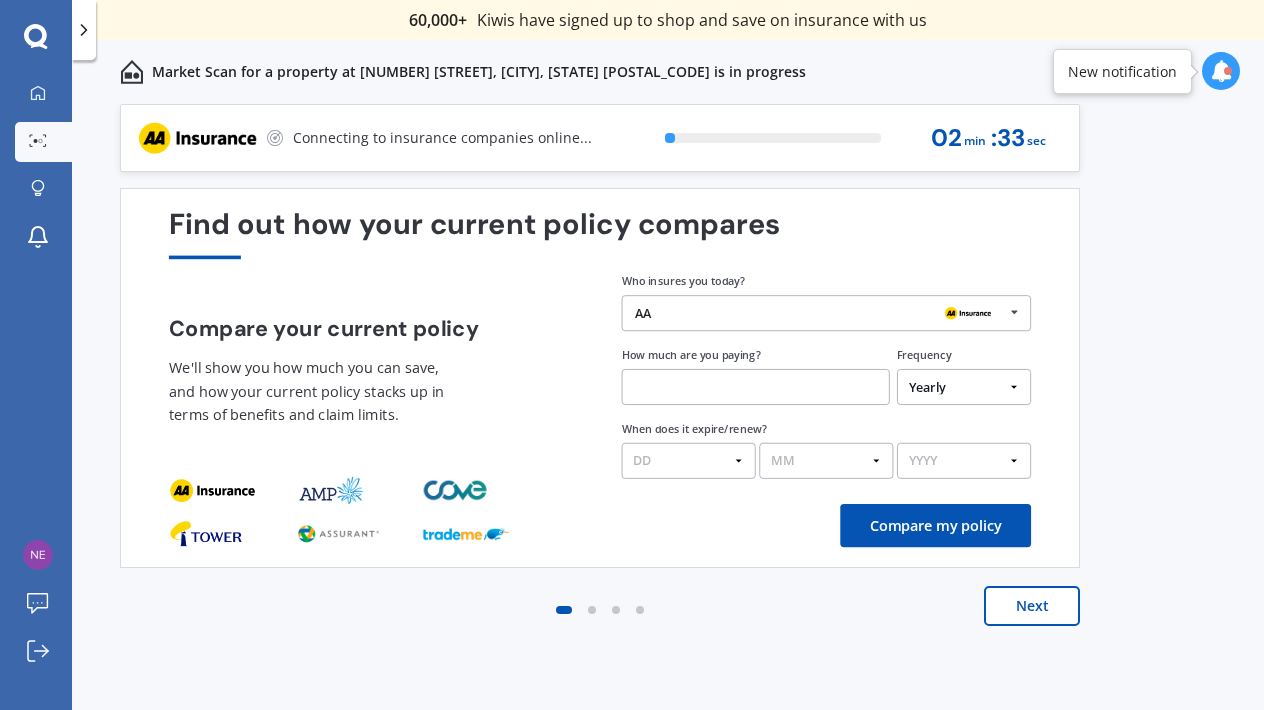 scroll, scrollTop: 0, scrollLeft: 0, axis: both 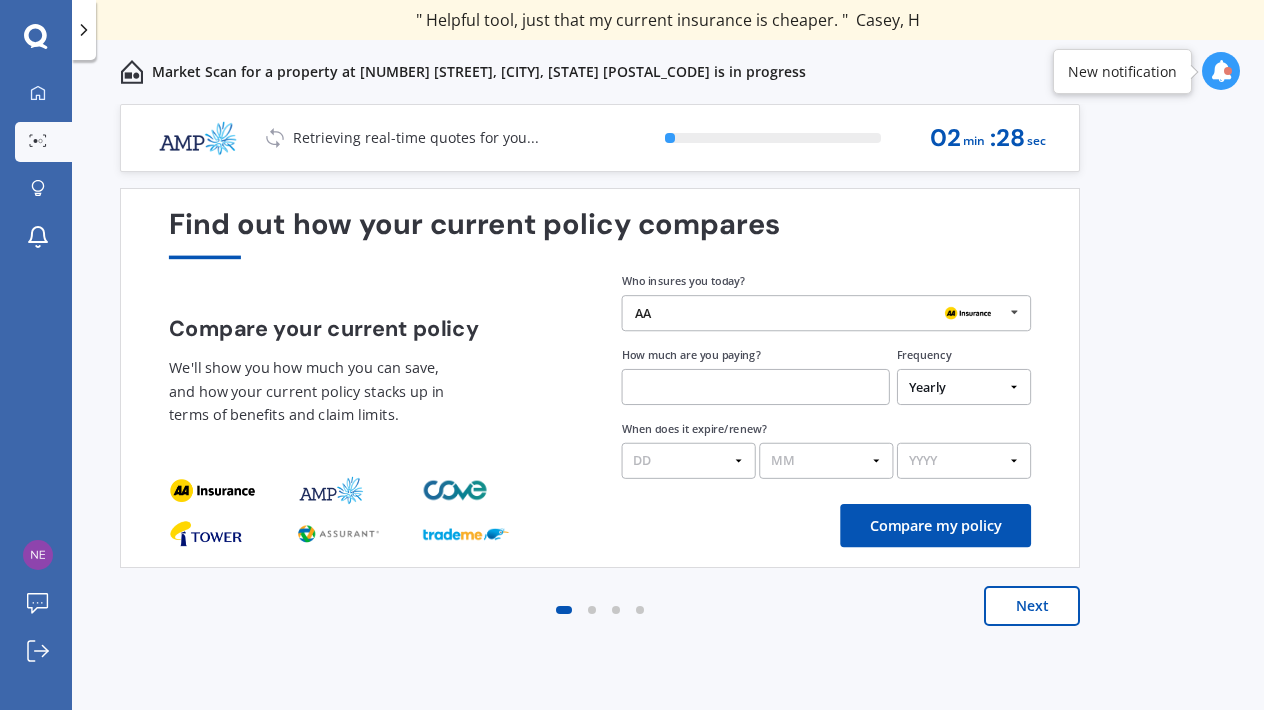 click on "Next" at bounding box center [1032, 606] 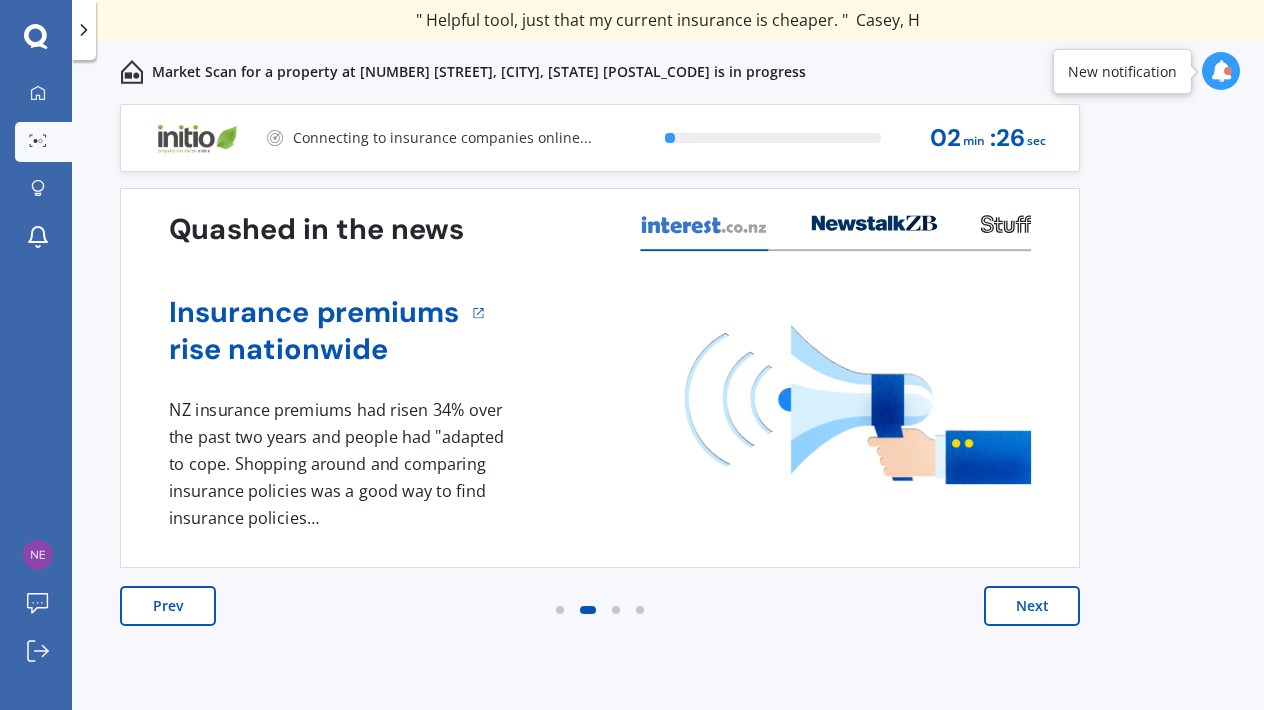 click on "Next" at bounding box center (1032, 606) 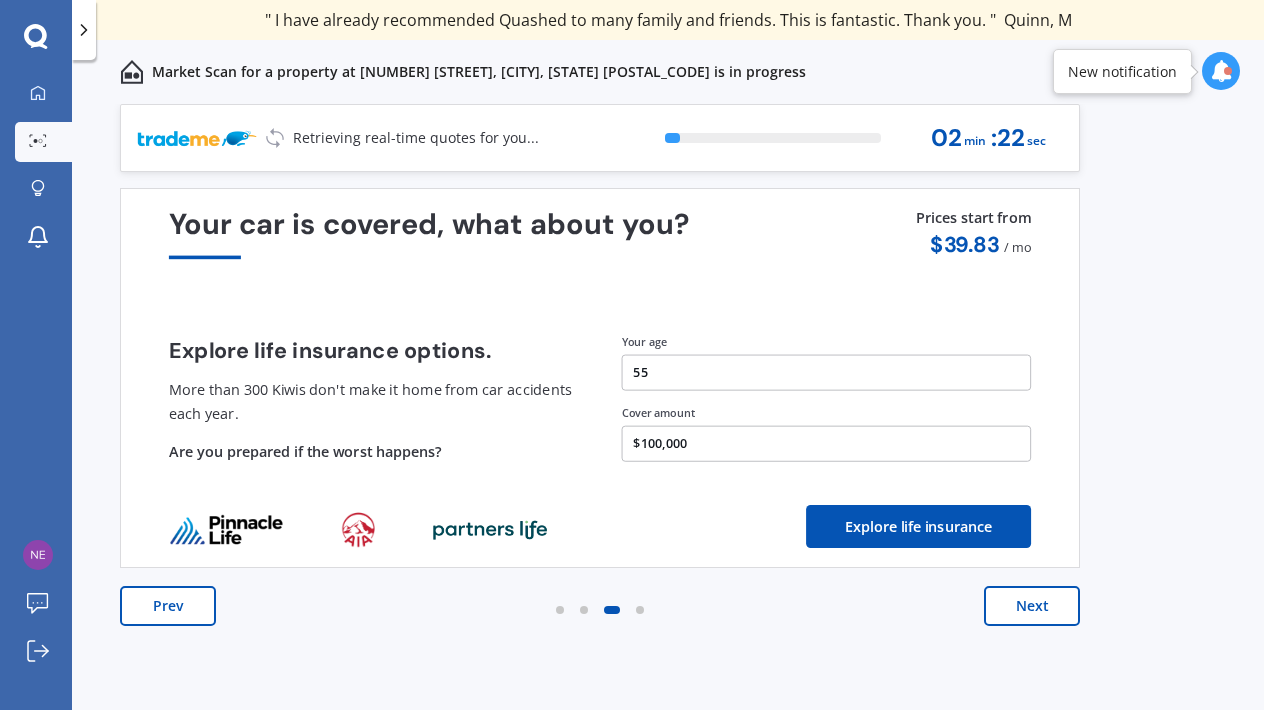 click on "Next" at bounding box center [1032, 606] 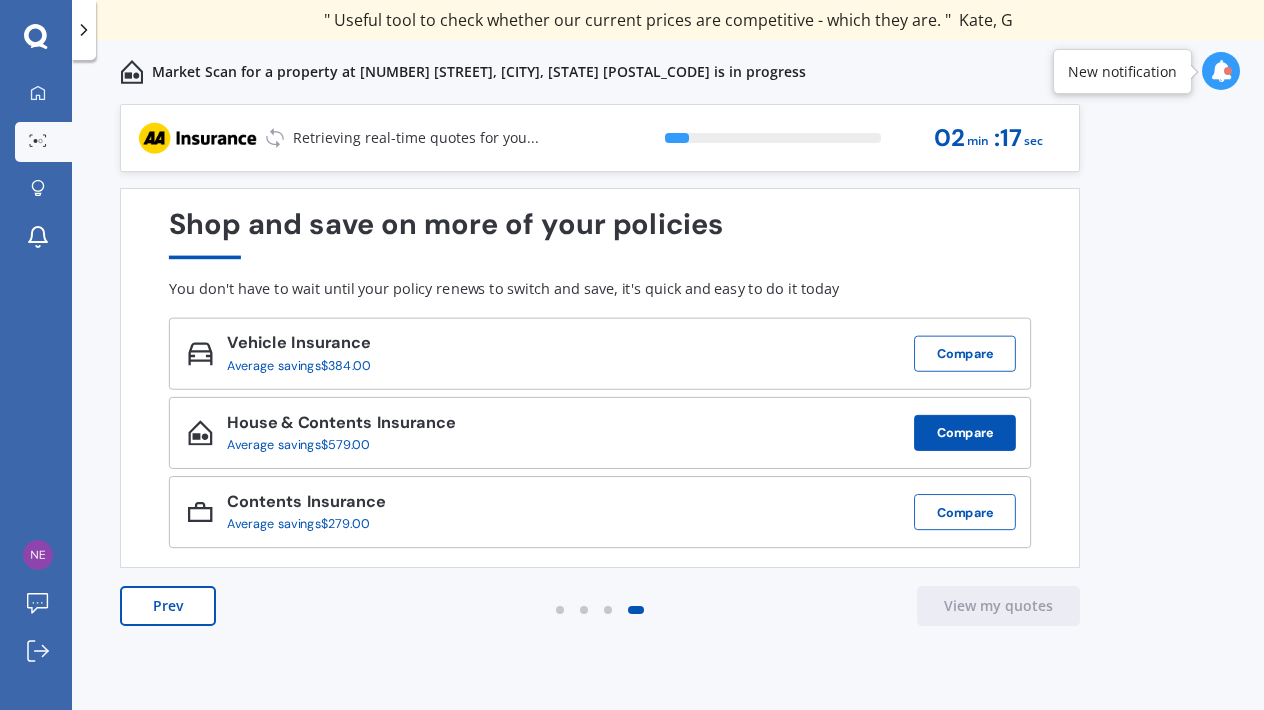 click on "Compare" at bounding box center [965, 354] 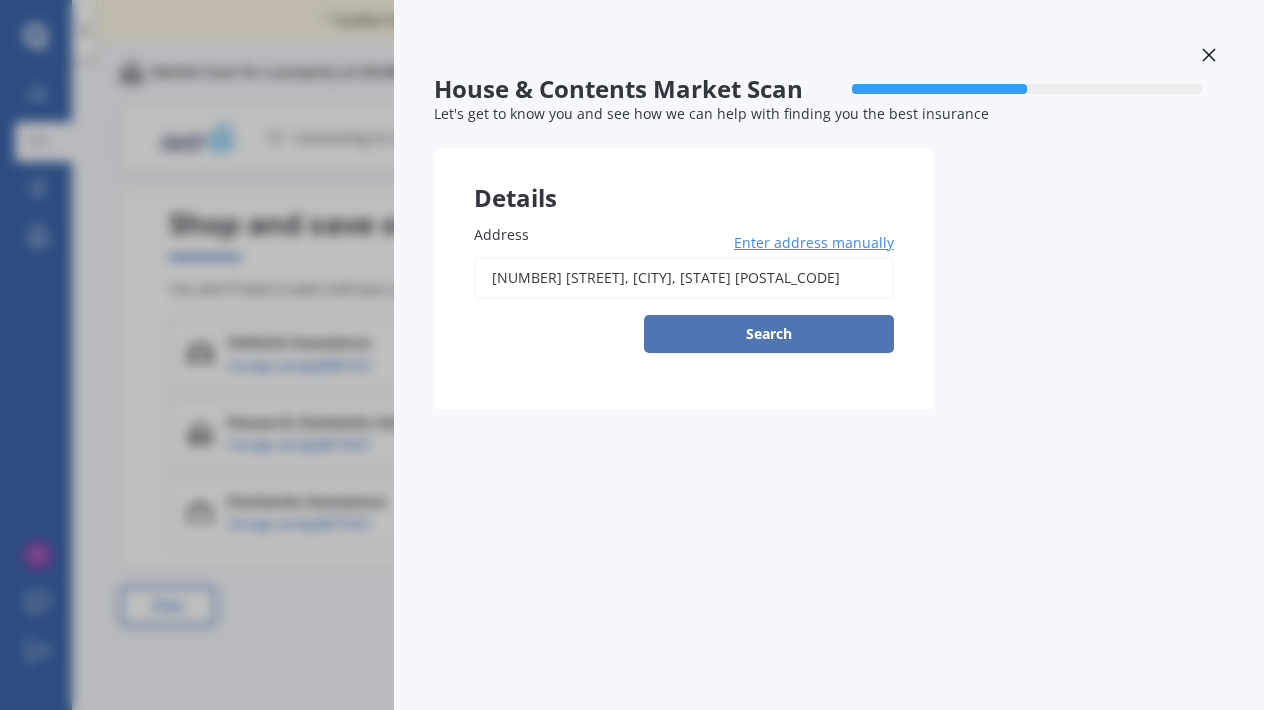 click on "Search" at bounding box center (769, 334) 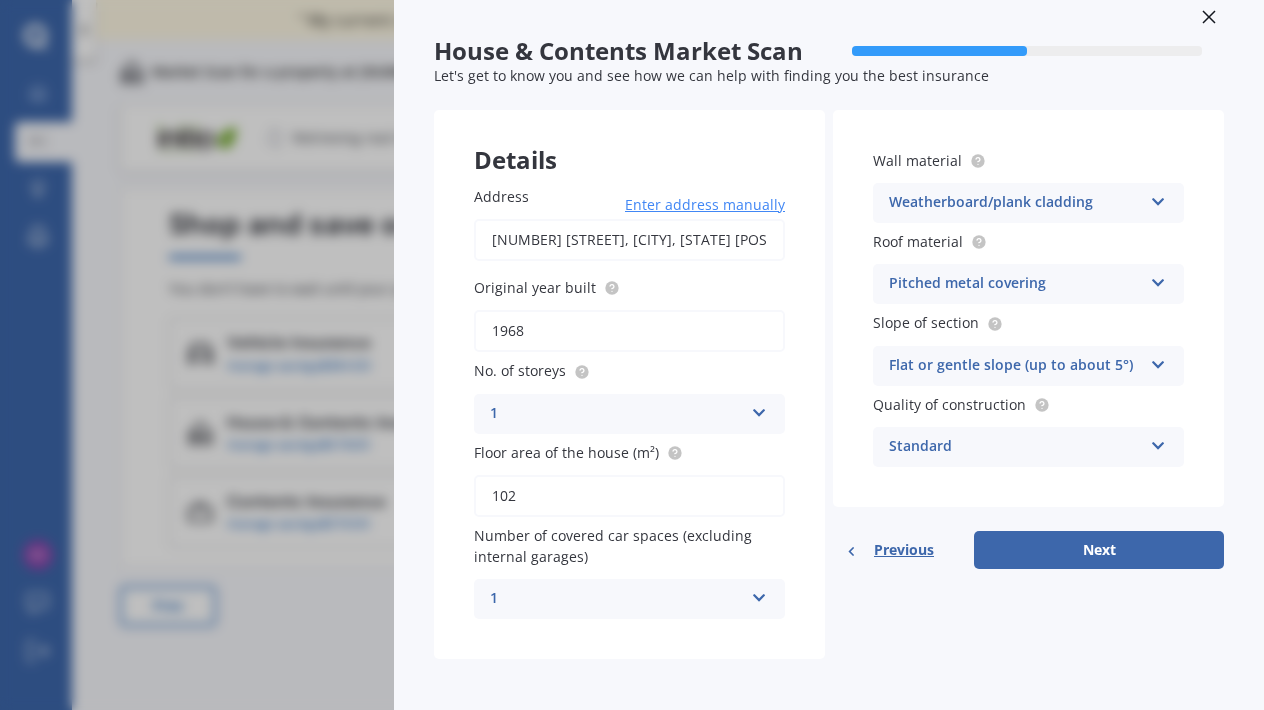 scroll, scrollTop: 37, scrollLeft: 0, axis: vertical 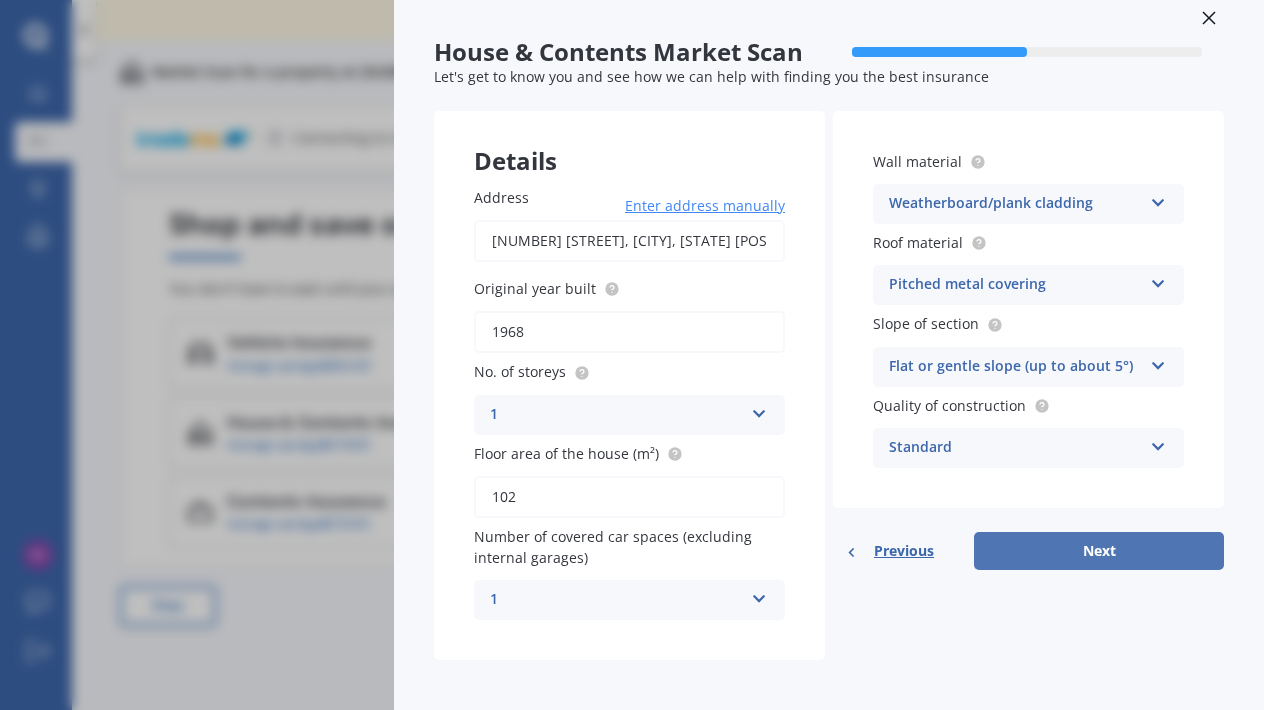 click on "Next" at bounding box center (1099, 551) 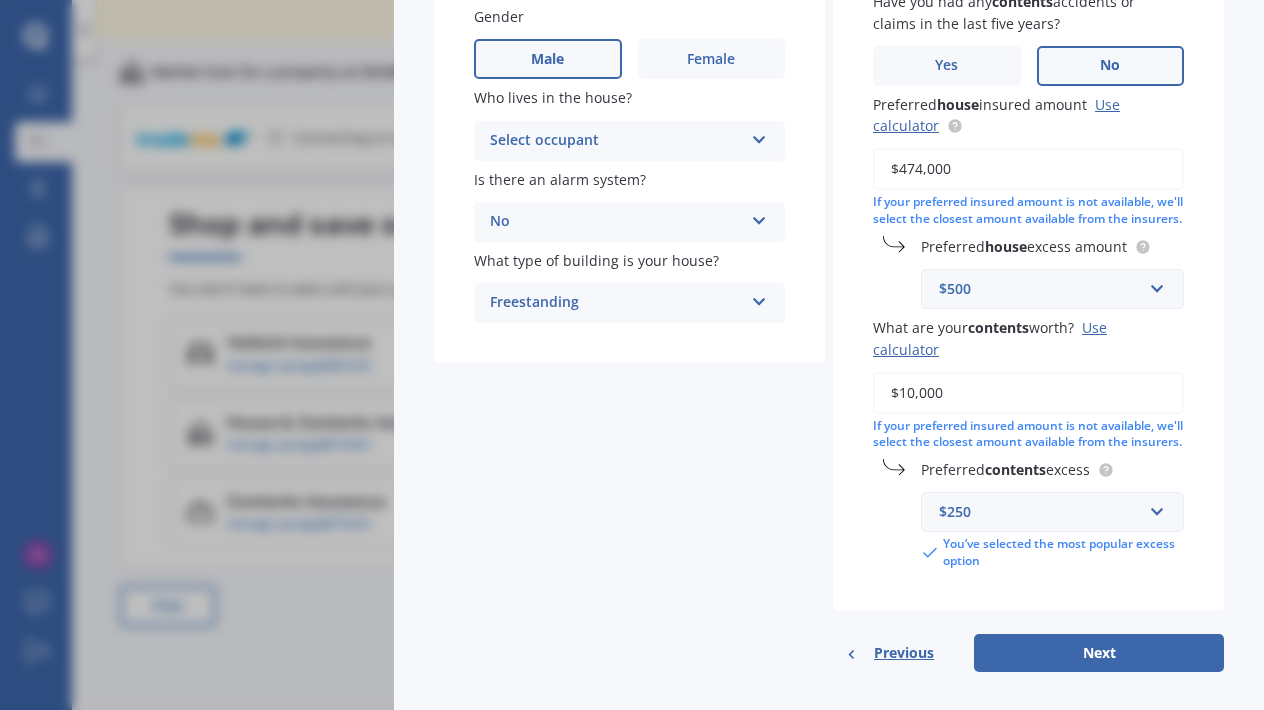 scroll, scrollTop: 294, scrollLeft: 0, axis: vertical 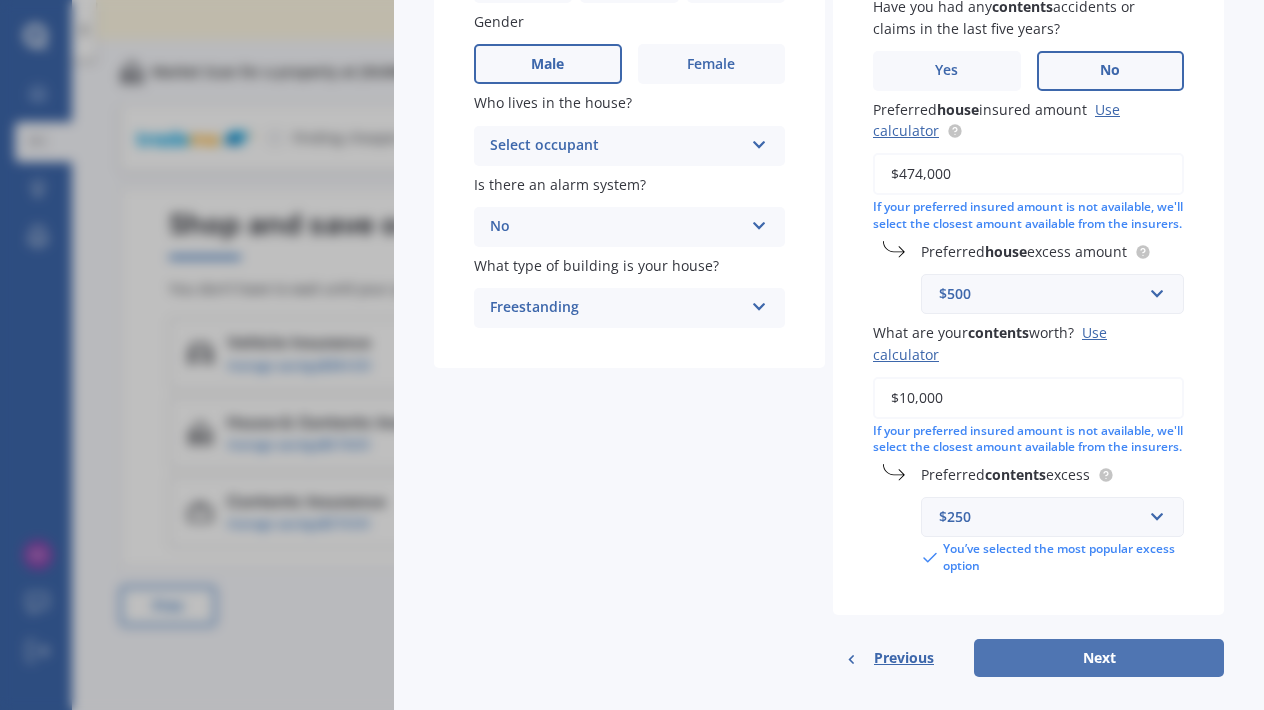click on "Next" at bounding box center (1099, 658) 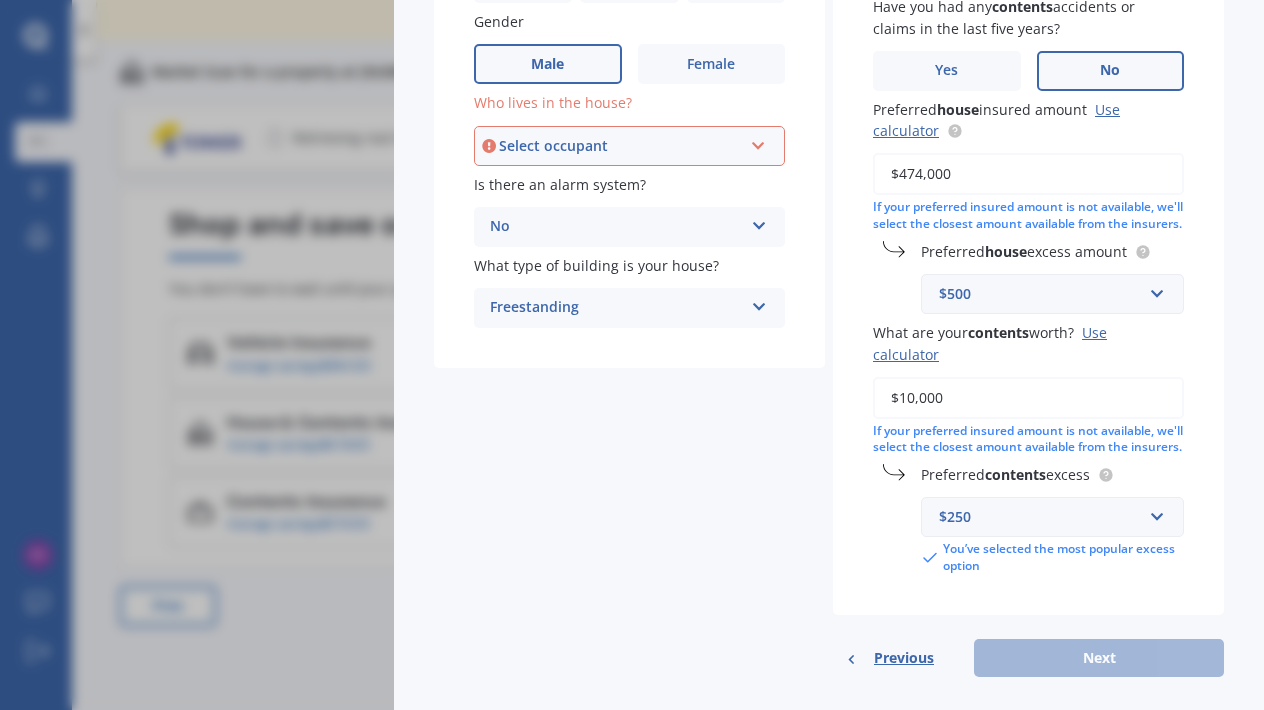 click on "Select occupant Owner Owner + Boarder" at bounding box center (629, 146) 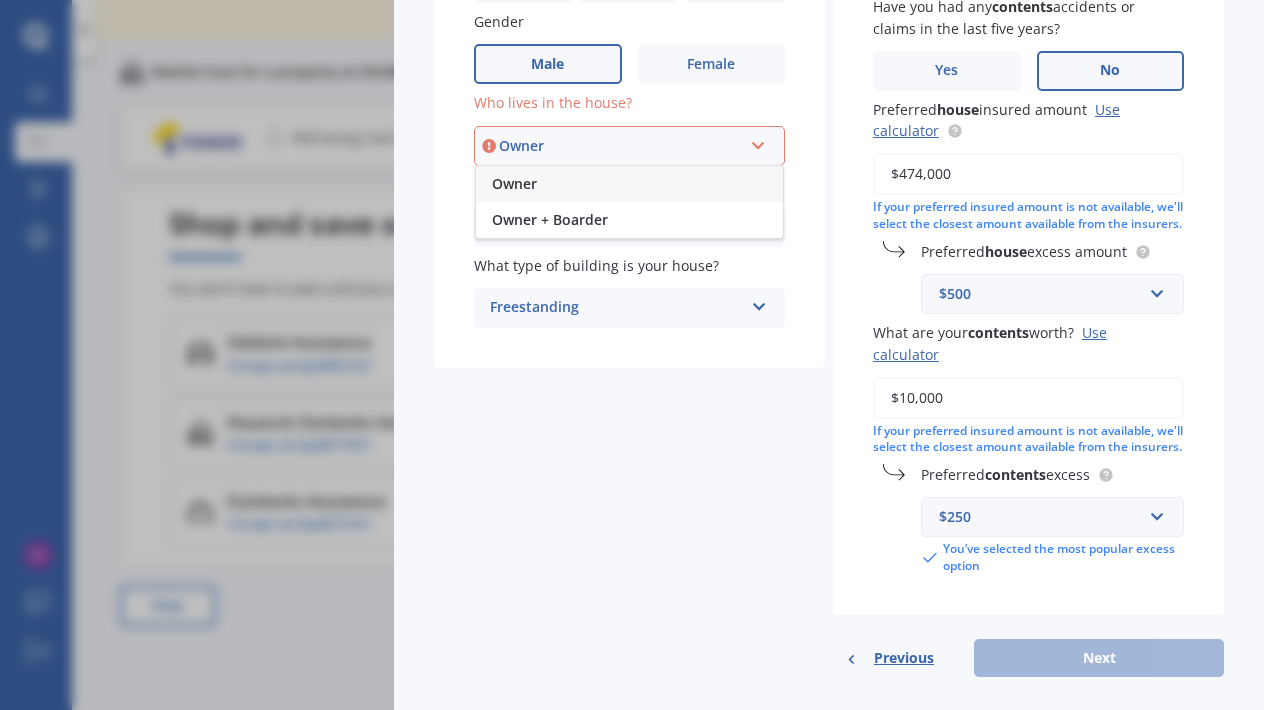 click on "Owner" at bounding box center (629, 184) 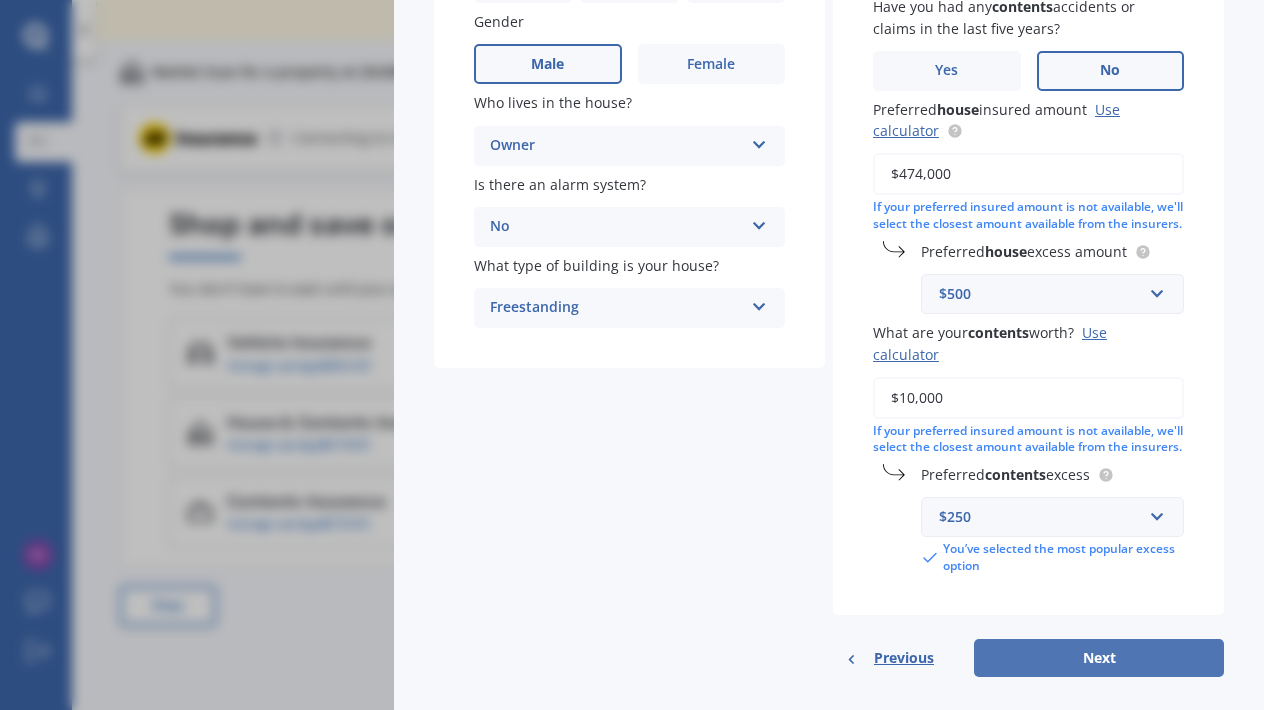 click on "Next" at bounding box center (1099, 658) 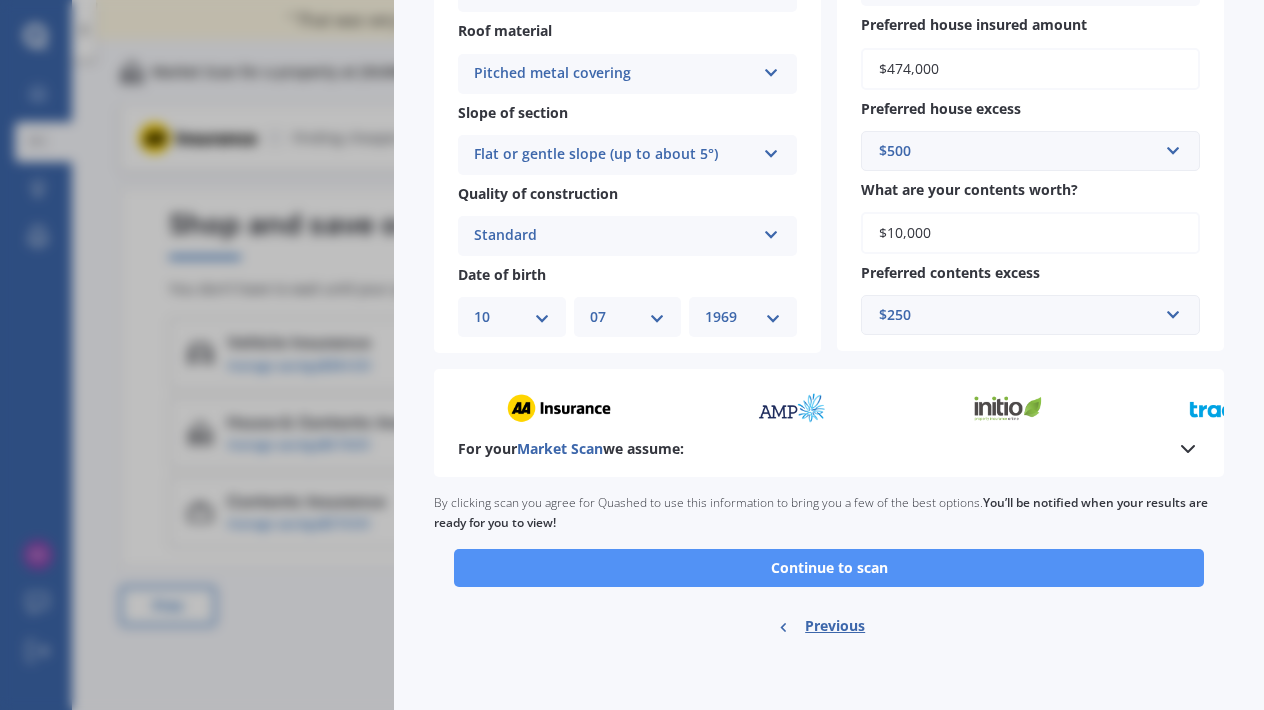 scroll, scrollTop: 630, scrollLeft: 0, axis: vertical 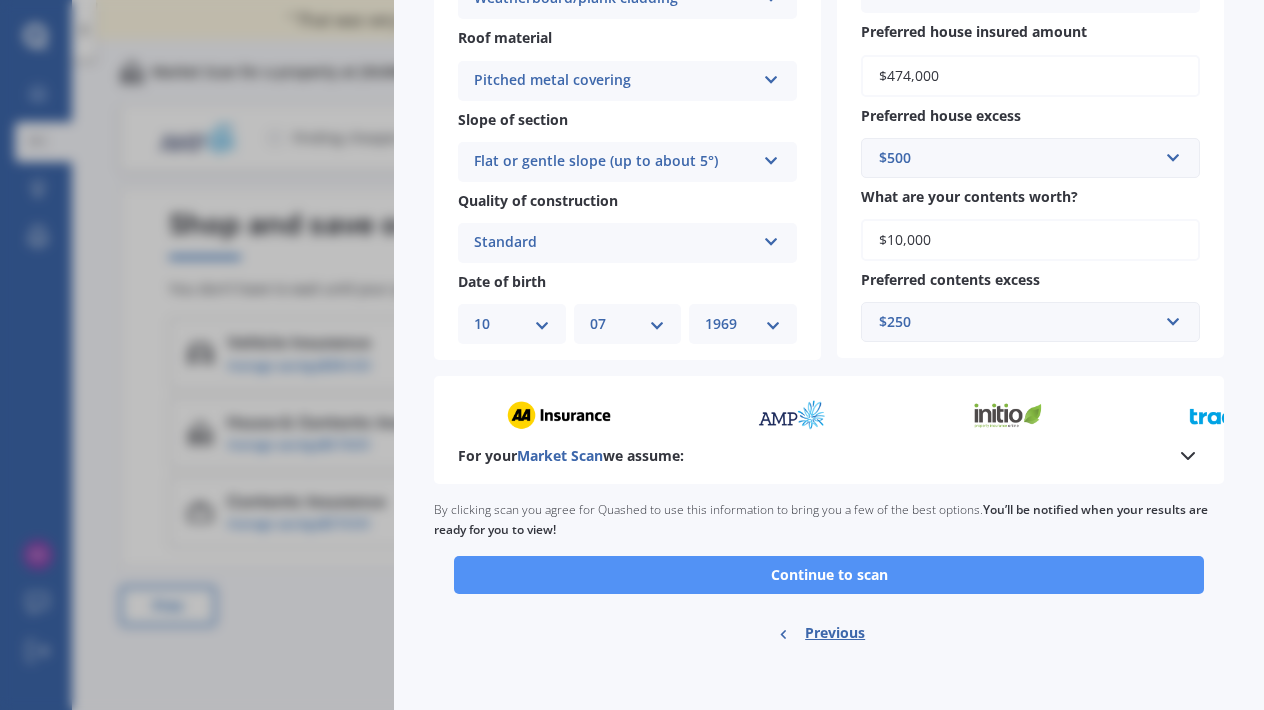 click on "Continue to scan" at bounding box center (829, 575) 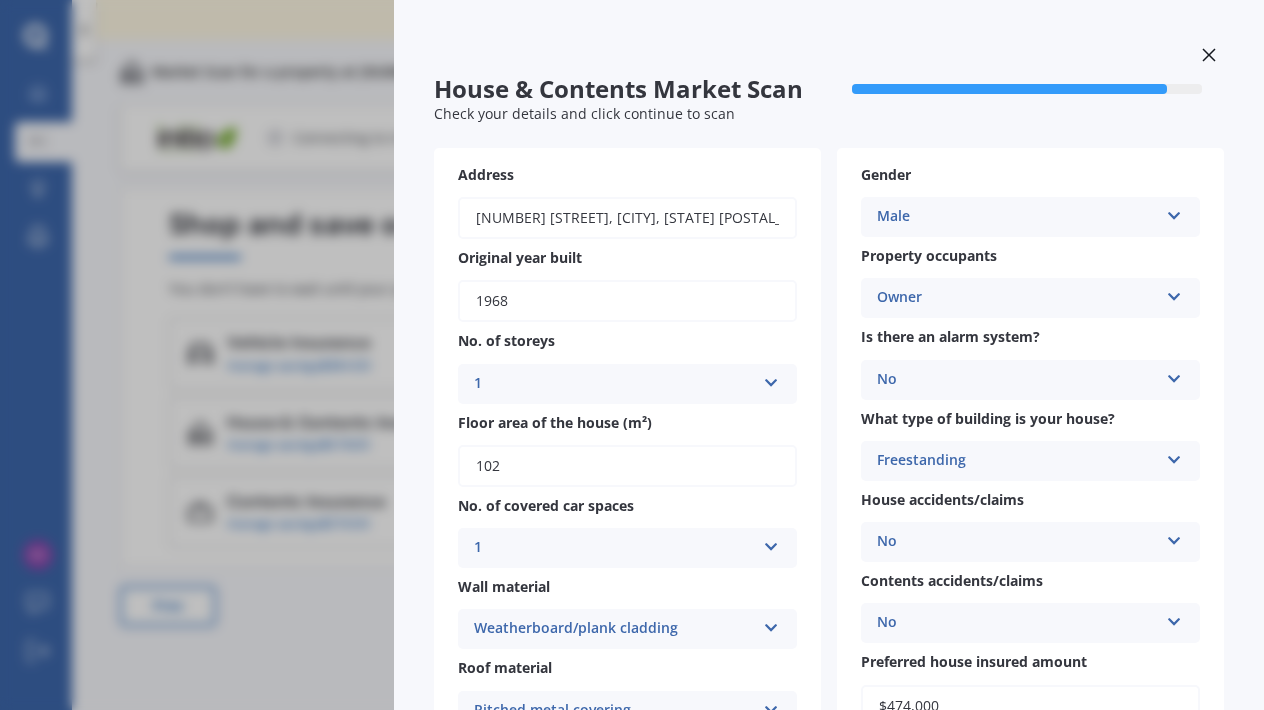 scroll, scrollTop: 0, scrollLeft: 0, axis: both 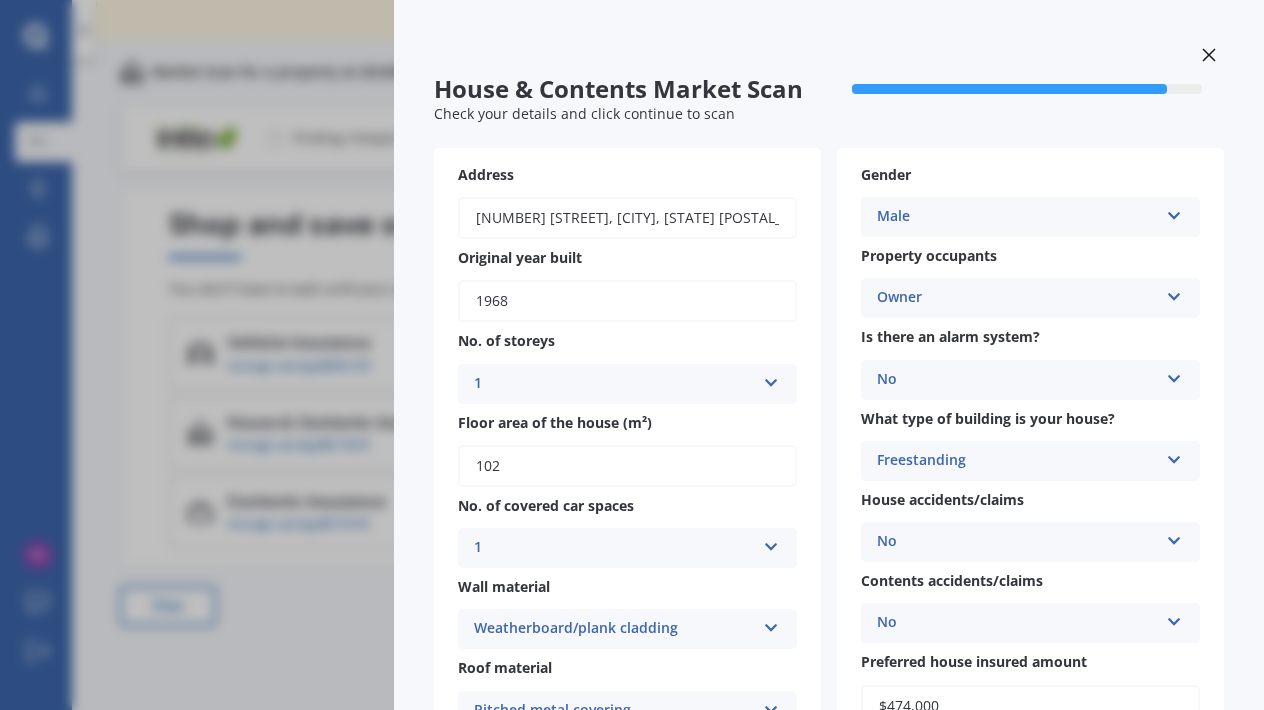 click at bounding box center [1209, 57] 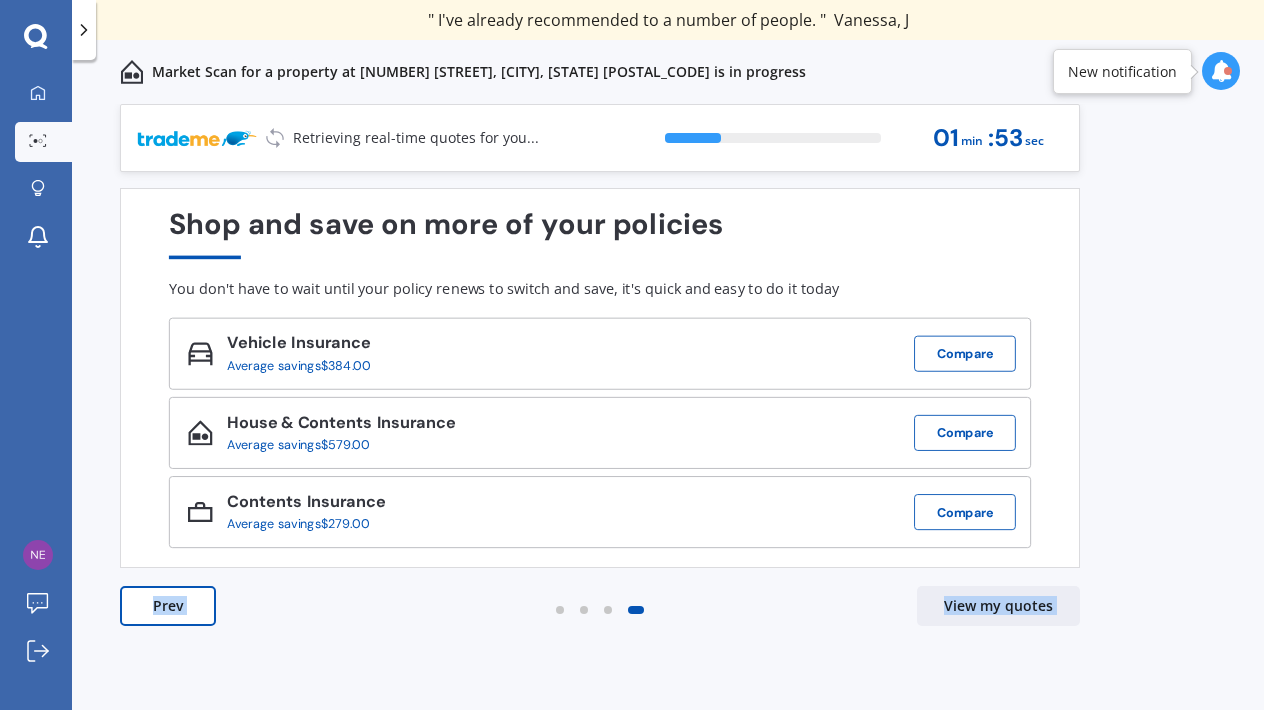 drag, startPoint x: 1200, startPoint y: 52, endPoint x: 1156, endPoint y: 144, distance: 101.98039 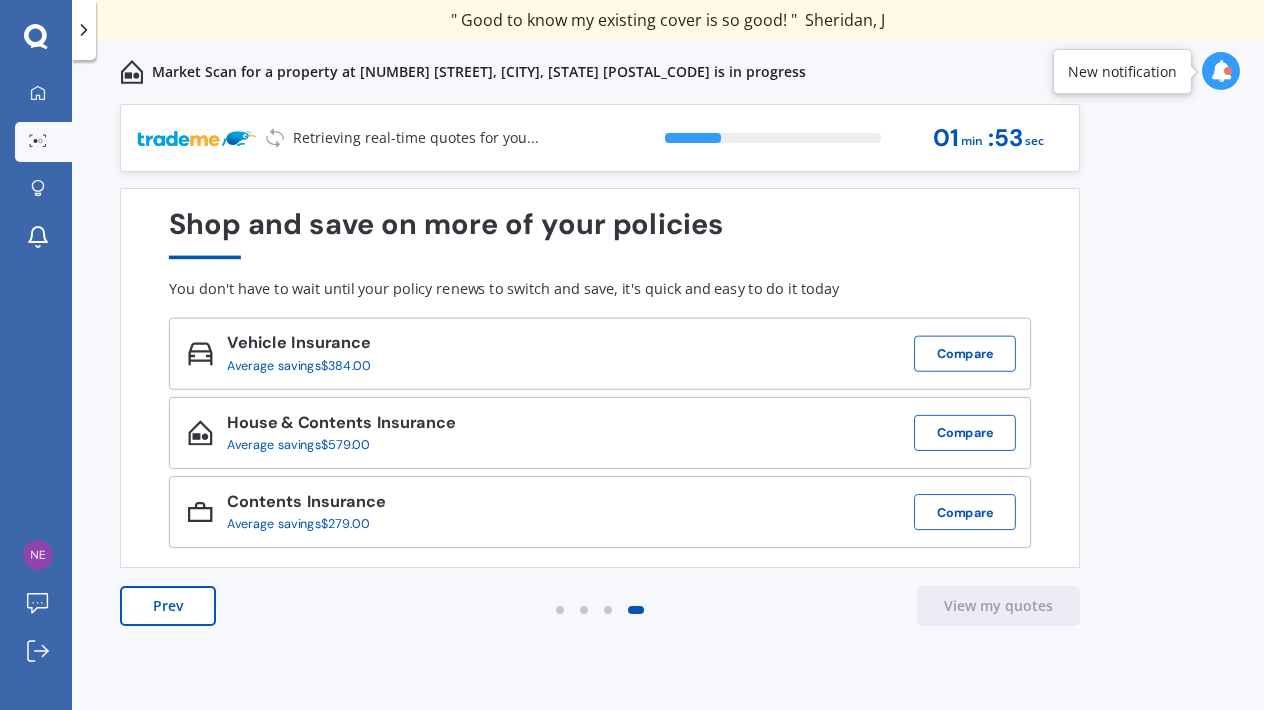 click on "Previous 60,000+ Kiwis have signed up to shop and save on insurance with us " Helpful tool, just that my current insurance is cheaper. " Casey, H " I have already recommended Quashed to many family and friends. This is fantastic. Thank you. " Quinn, M " A very useful tool and is easy to use. Highly recommended! " Yang, Z " Useful tool to check whether our current prices are competitive - which they are. " Kate, G " My current car insurance was half of the cheapest quoted here, so I'll stick with them. " Hayley, N " Gave exactly the same results. " Phillip, S " It's pretty accurate. Good service. " Mala, P " That was very helpful as it provided all the details required to make the necessary decision. " Tony, I " I've already recommended to a number of people. " Vanessa, J " Good to know my existing cover is so good! " Sheridan, J " Excellent site! I saved $300 off my existing policy. " Lian, G " Great stuff team! first time using it, and it was very clear and concise. " Lewis, B   Next 26 % 01 min :  53 sec" at bounding box center [668, 429] 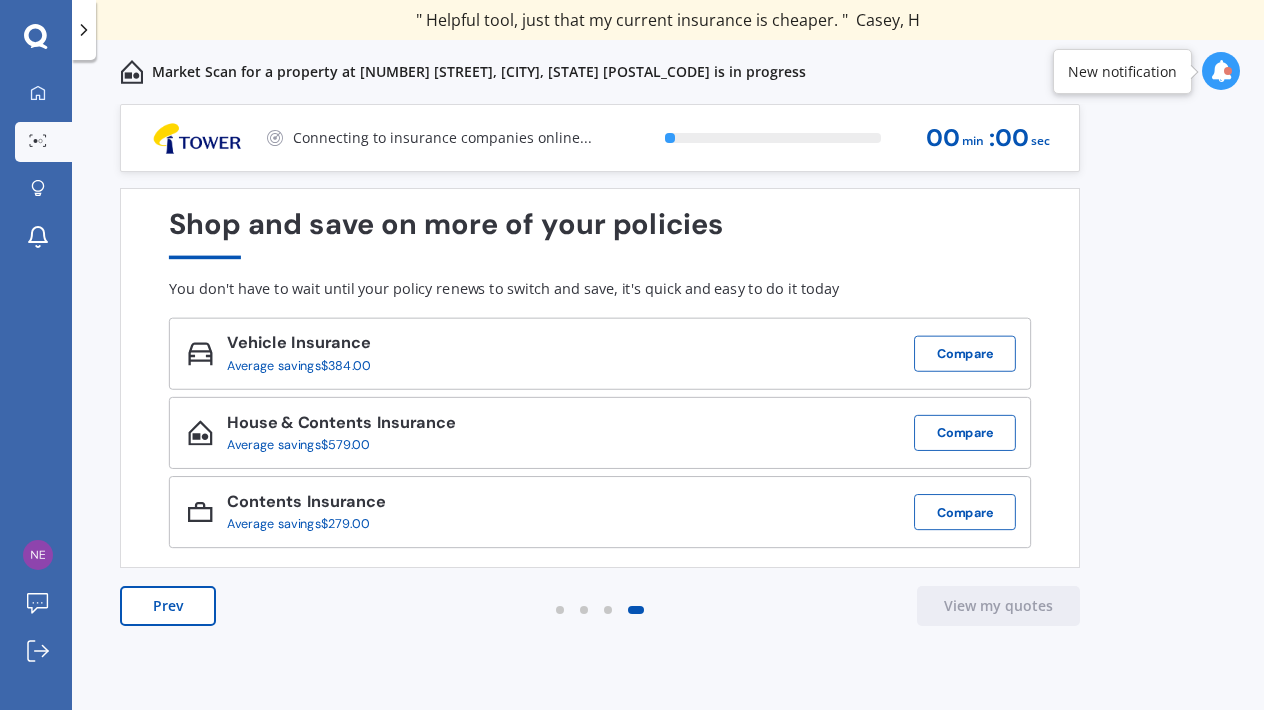 click on "Shop and save on more of your policies" at bounding box center (600, 233) 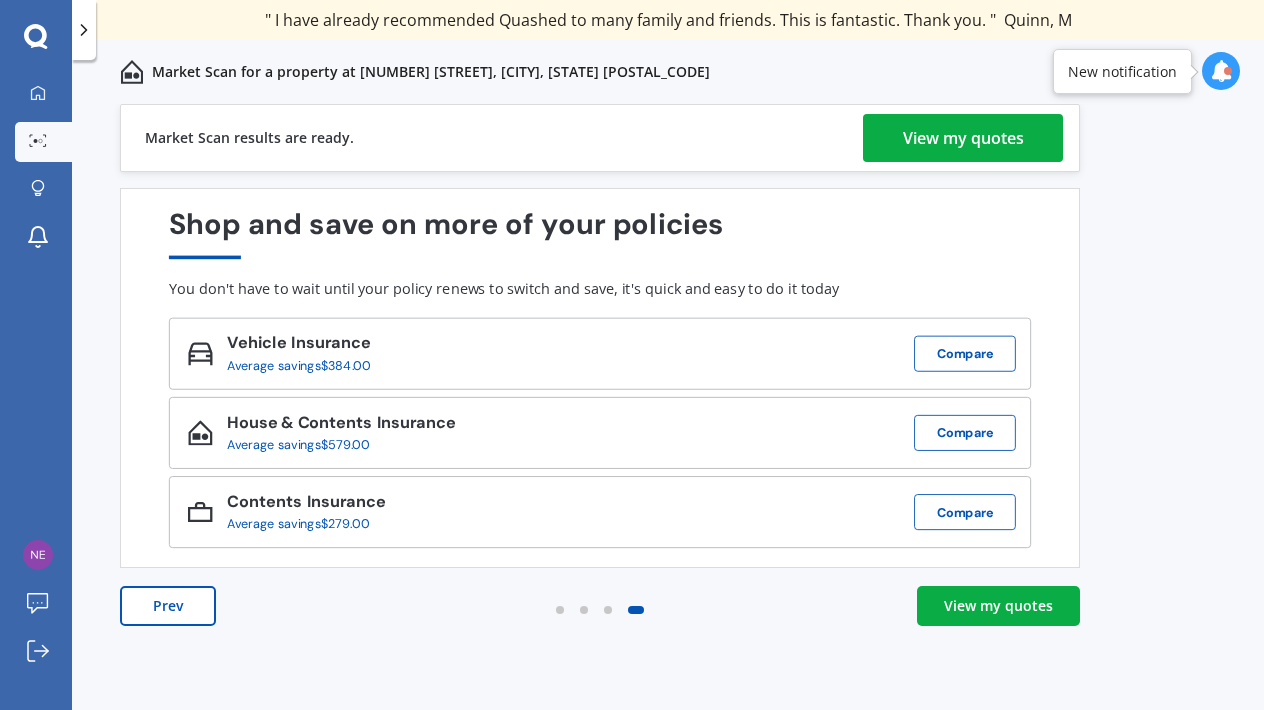 click on "View my quotes" at bounding box center (963, 138) 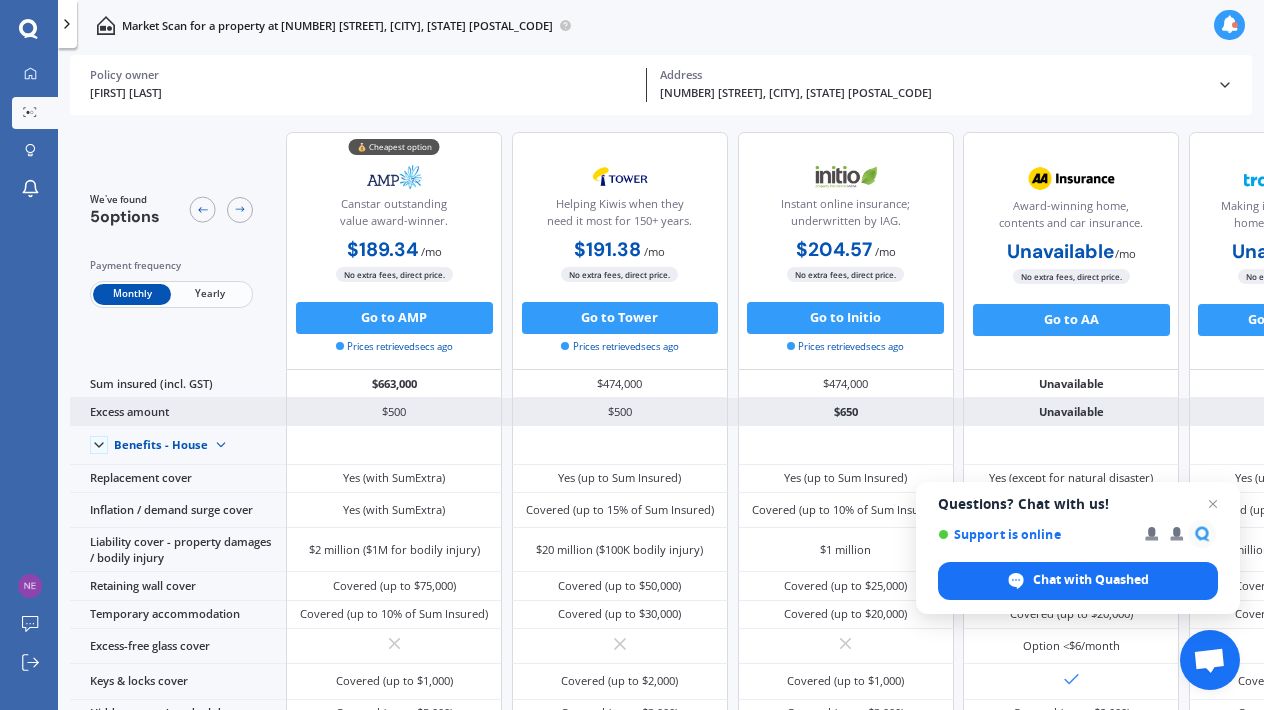 scroll, scrollTop: 0, scrollLeft: 0, axis: both 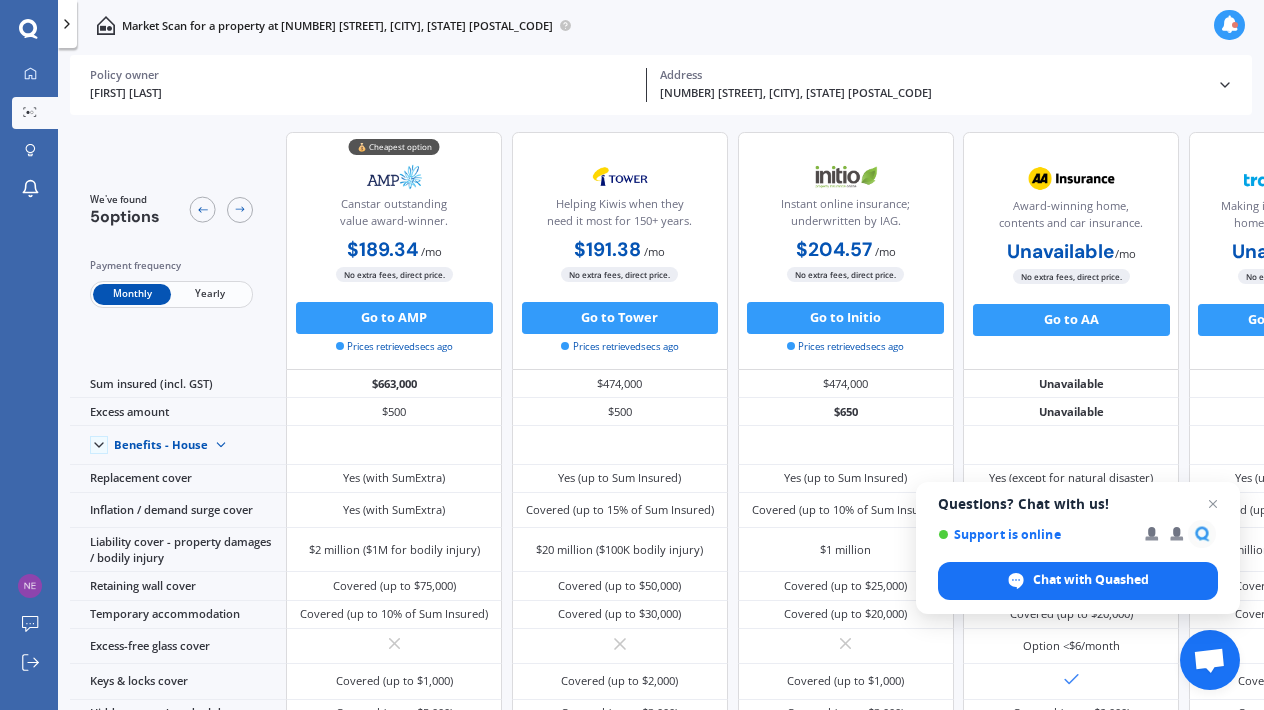 click on "Yearly" at bounding box center [210, 294] 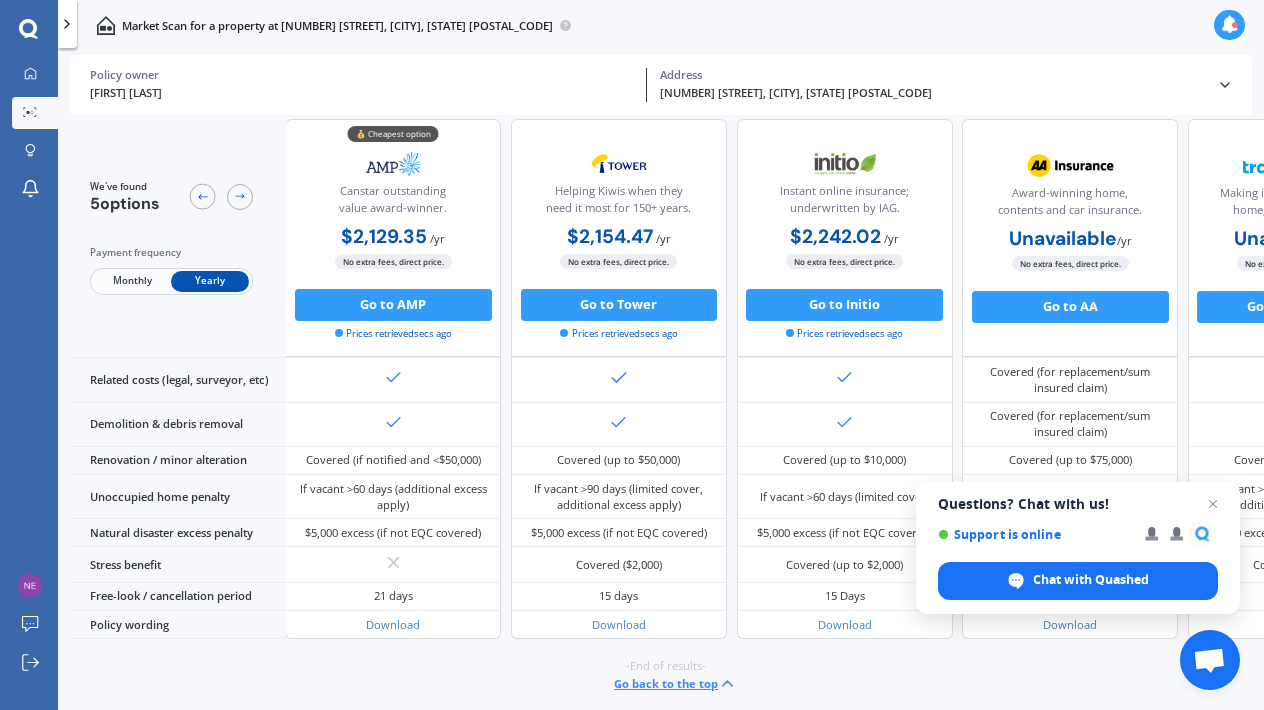 scroll, scrollTop: 1051, scrollLeft: 2, axis: both 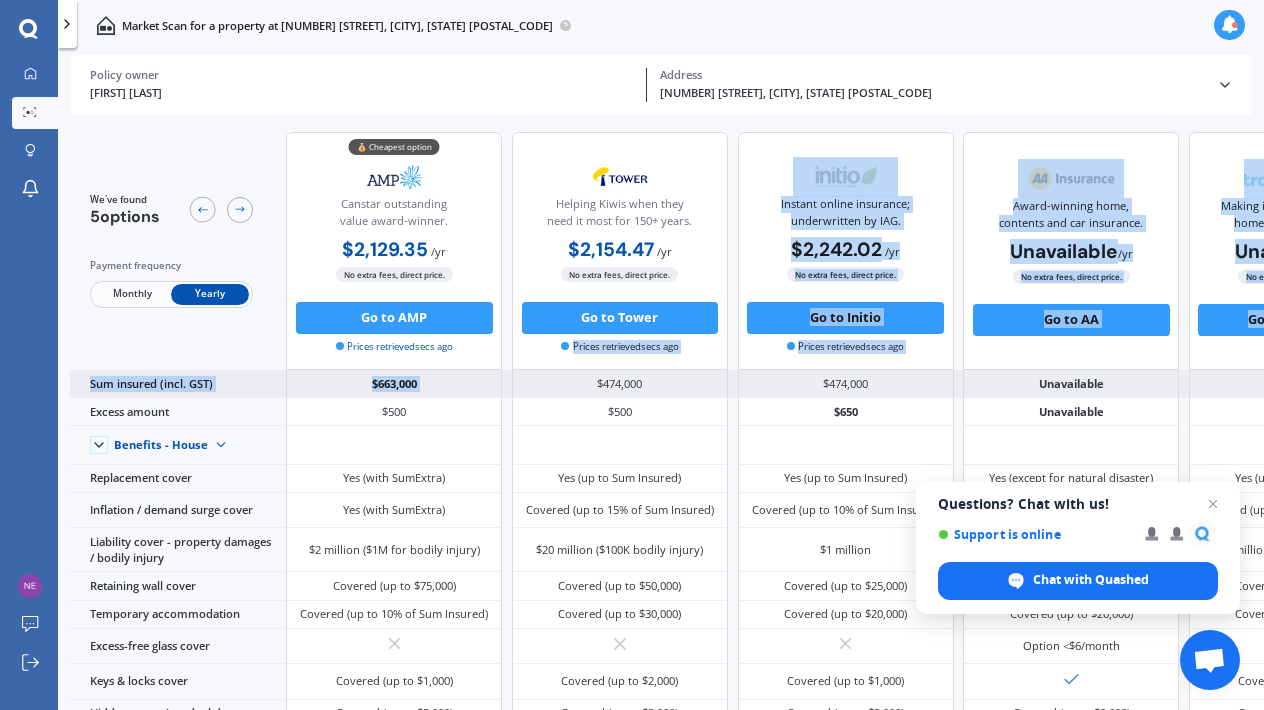drag, startPoint x: 568, startPoint y: 344, endPoint x: 646, endPoint y: 372, distance: 82.8734 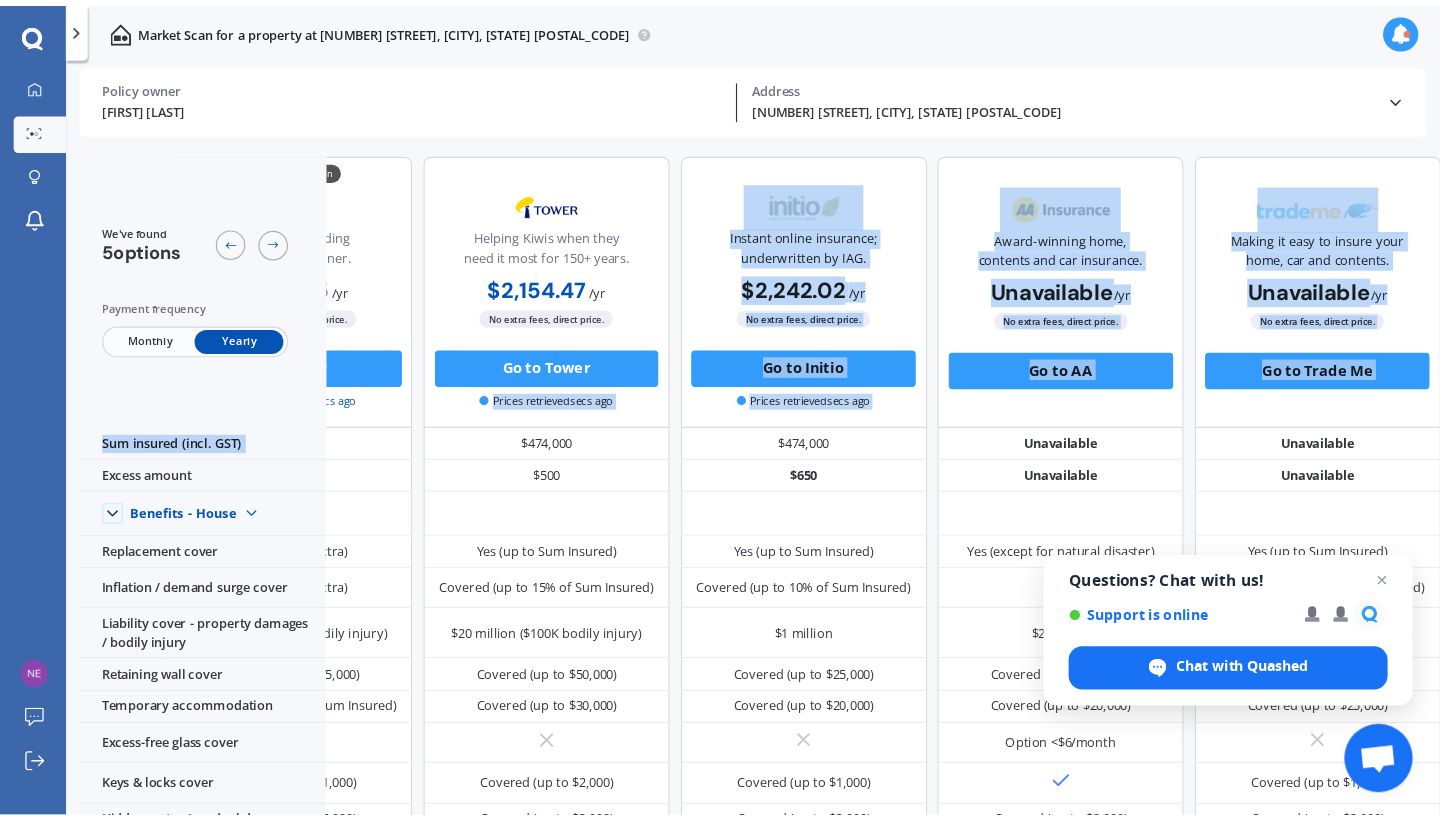 scroll, scrollTop: 0, scrollLeft: 185, axis: horizontal 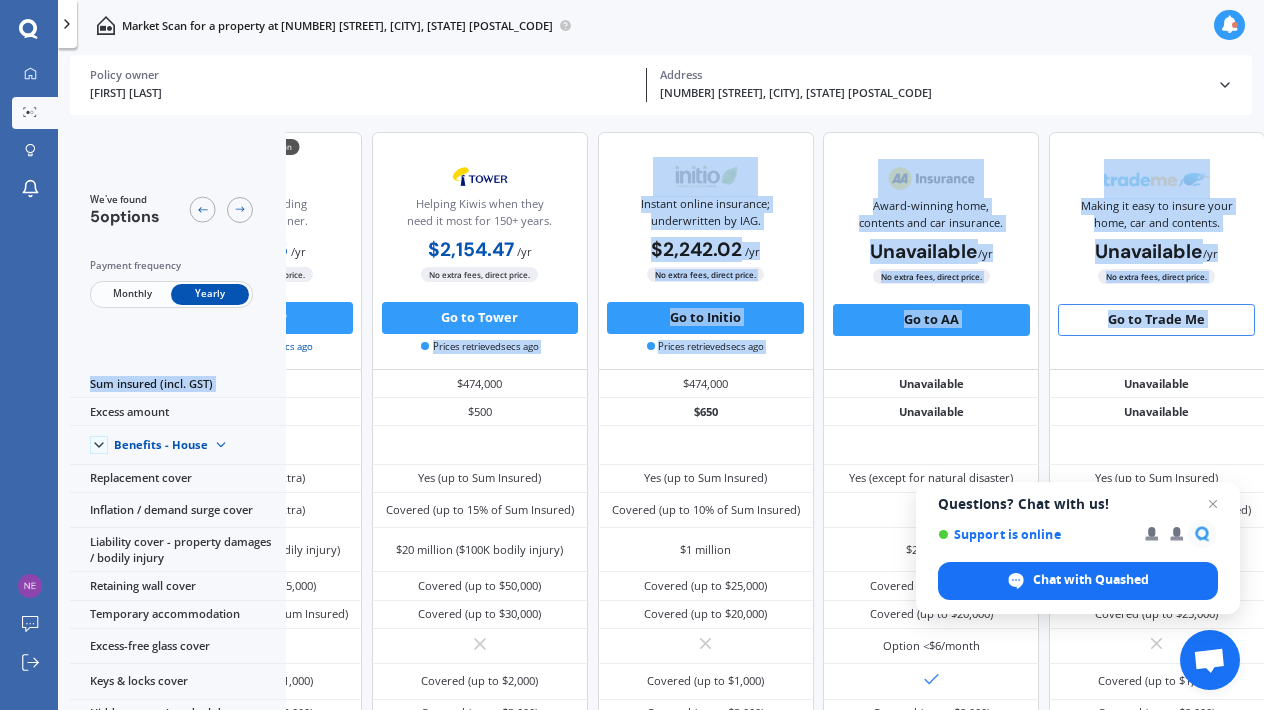 click on "Go to Trade Me" at bounding box center [931, 320] 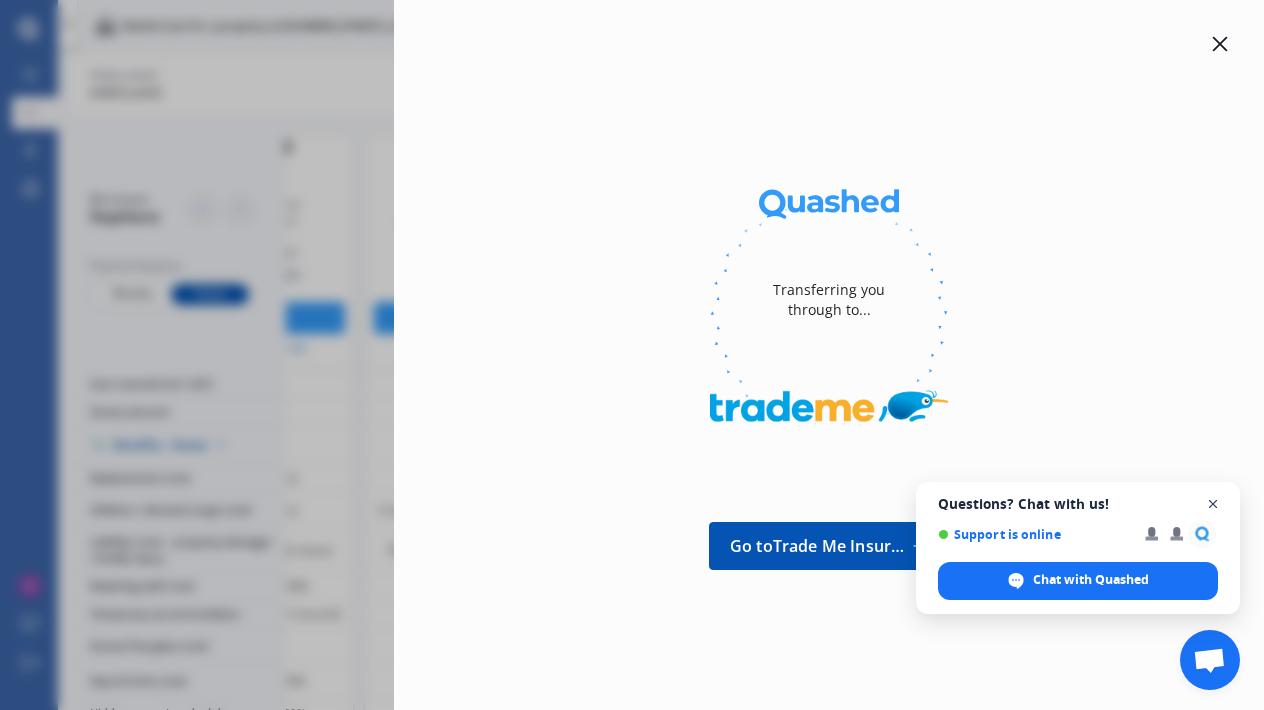 click at bounding box center (1213, 504) 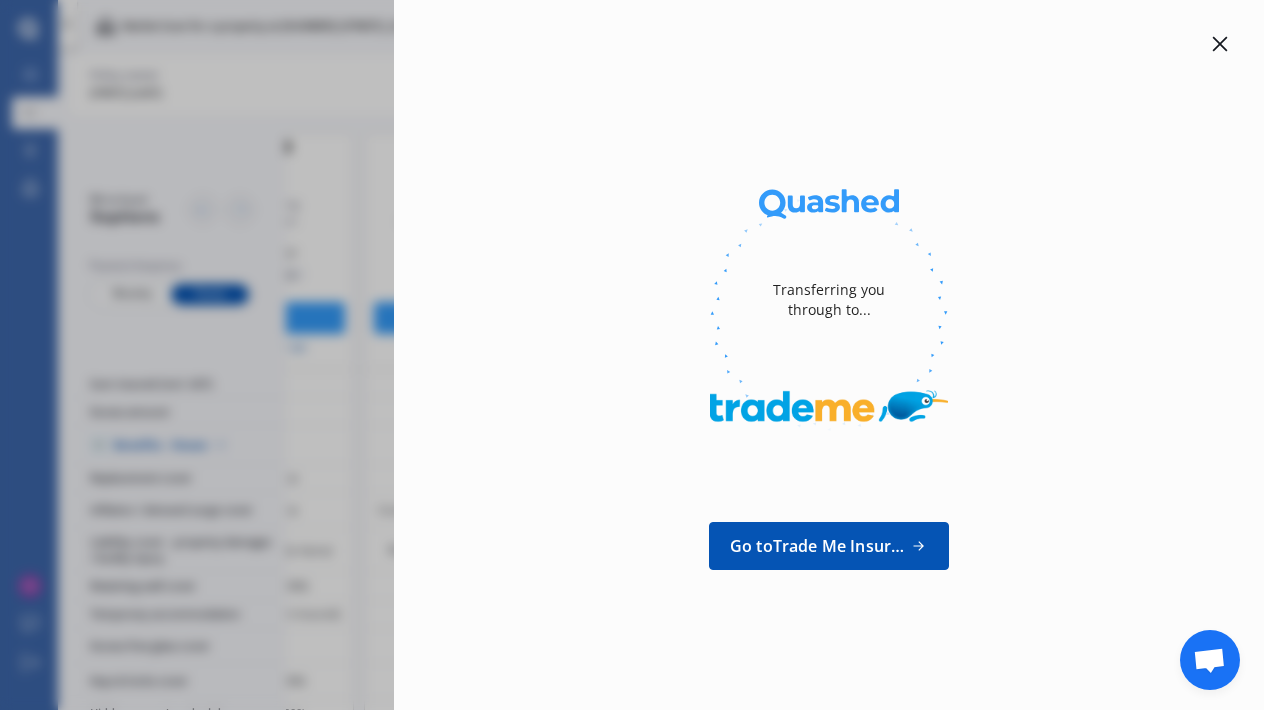 click at bounding box center (918, 546) 